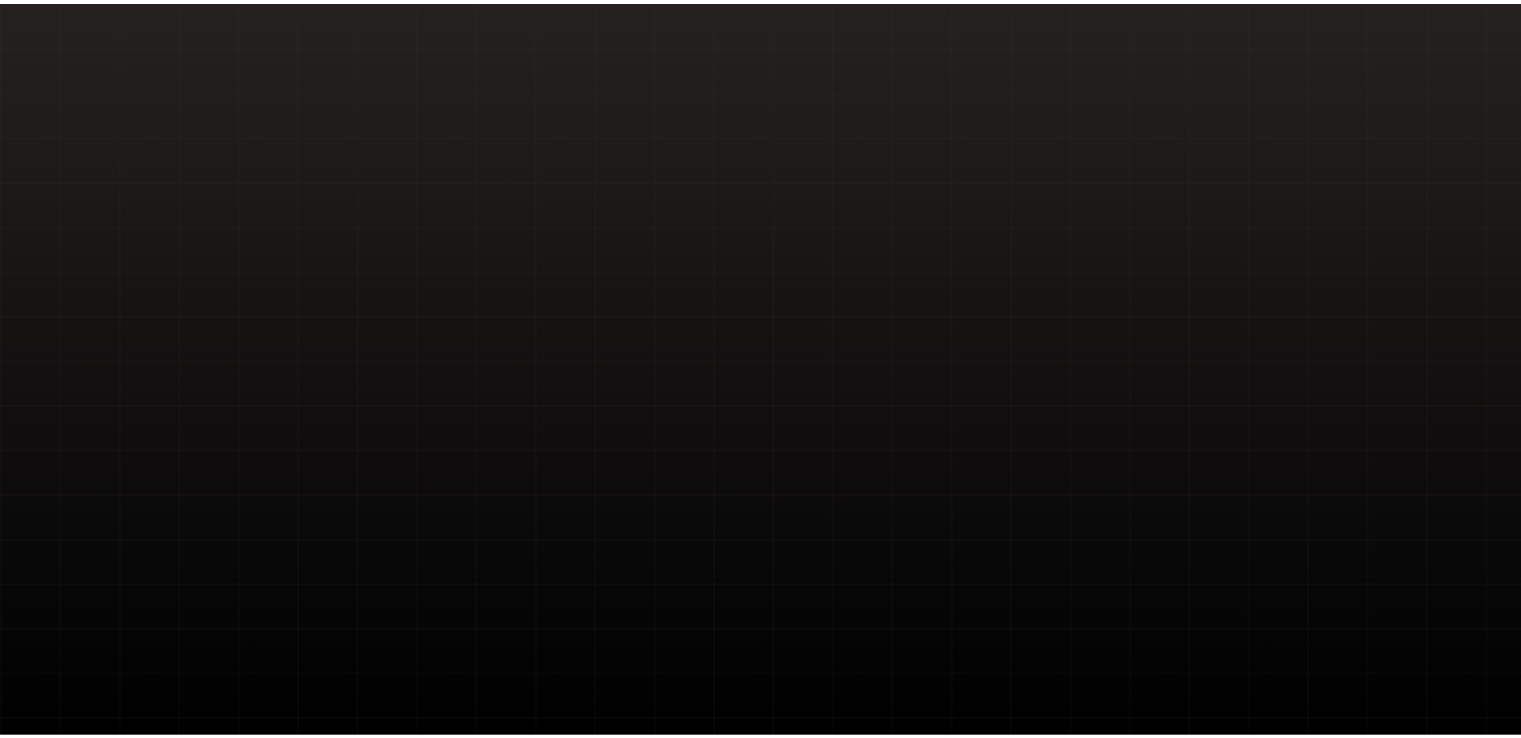 scroll, scrollTop: 0, scrollLeft: 0, axis: both 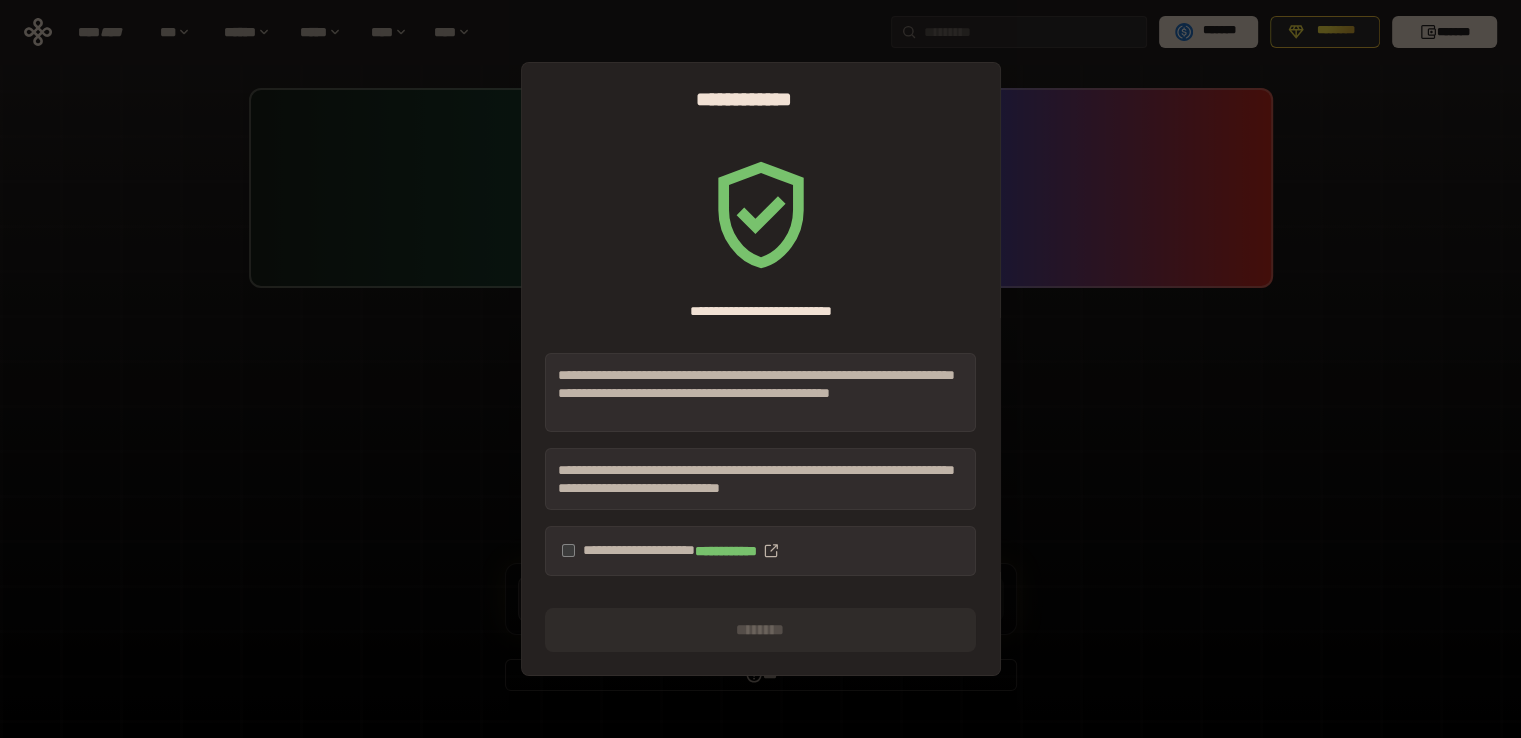 click on "**********" at bounding box center [760, 369] 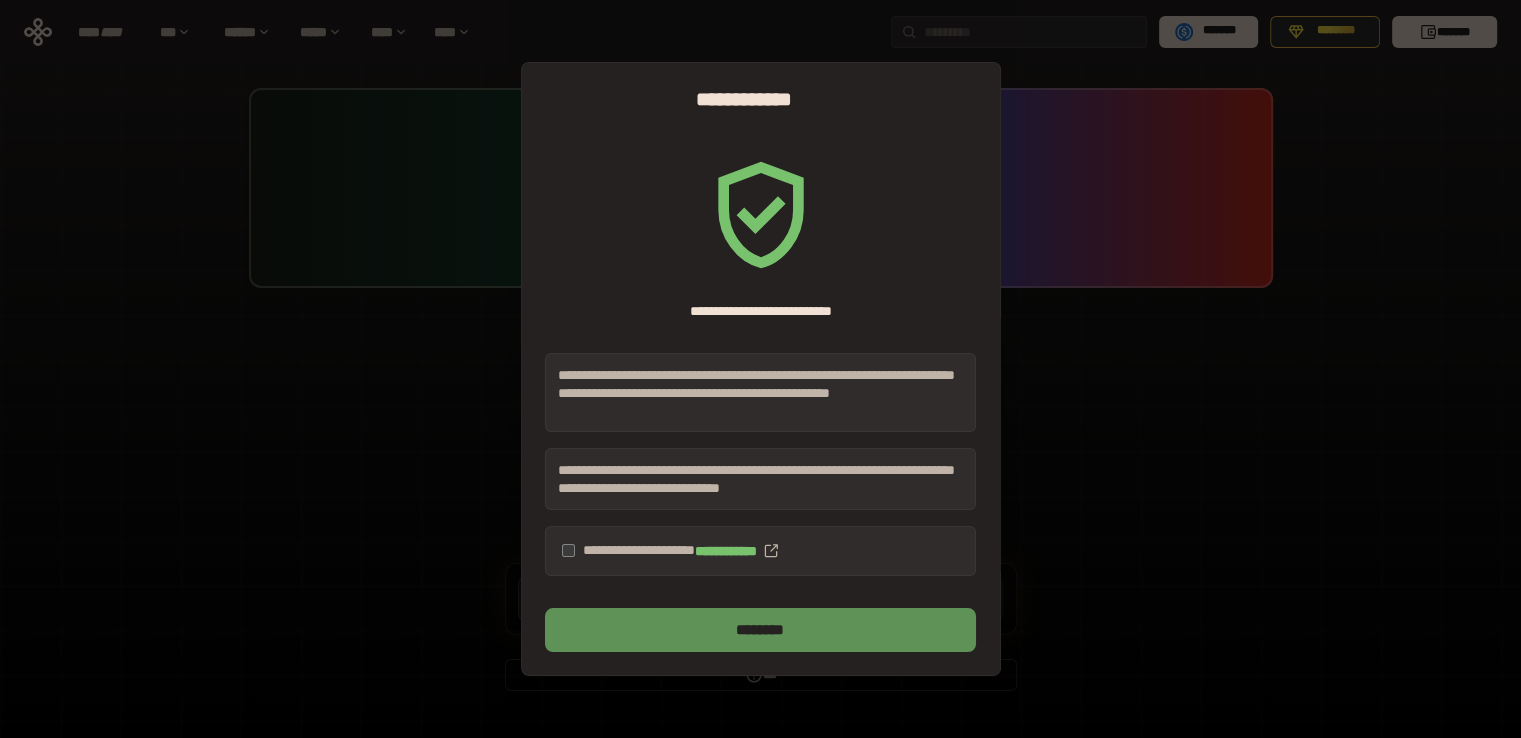 click on "********" at bounding box center [760, 630] 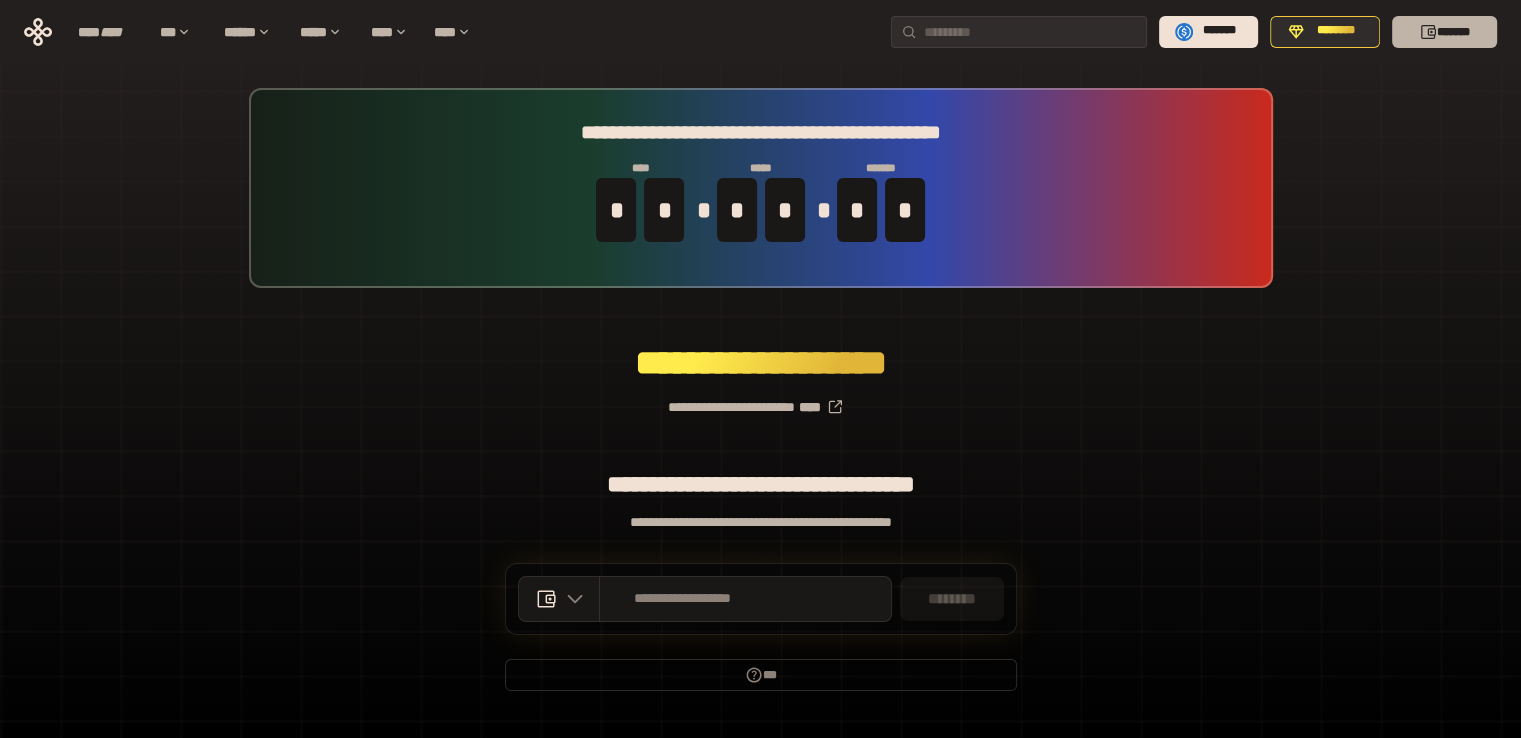 click on "*******" at bounding box center (1444, 32) 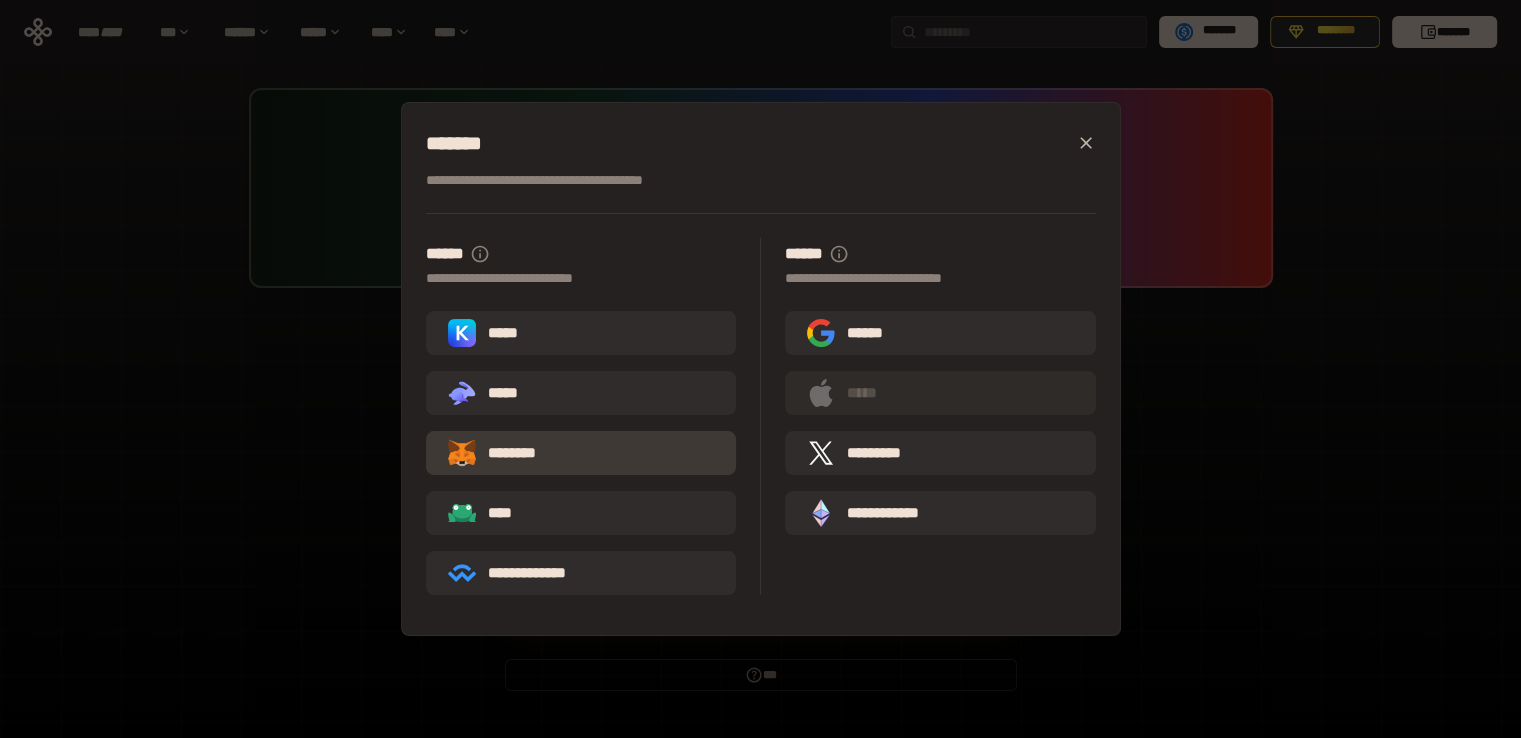 click on "********" at bounding box center [506, 453] 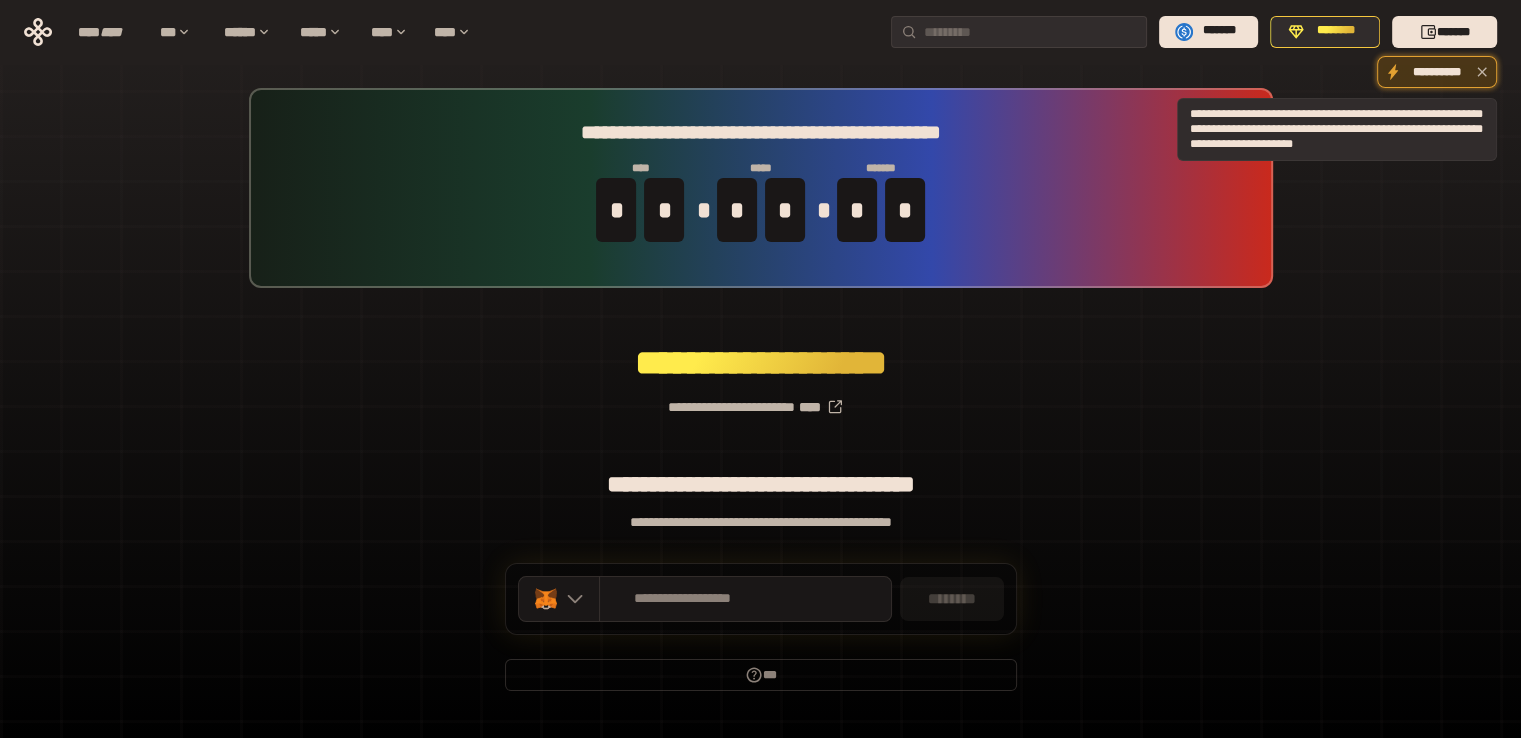 click 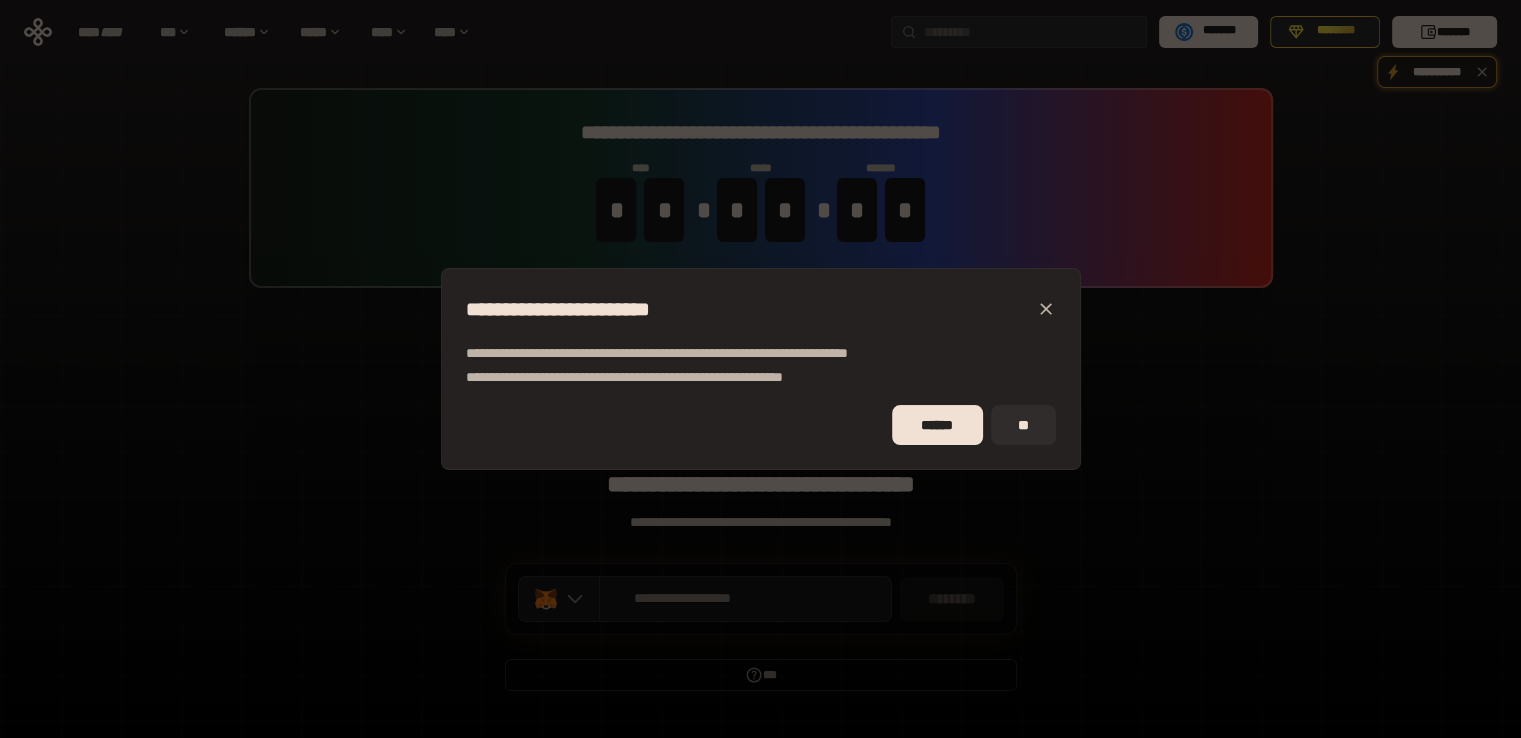 click 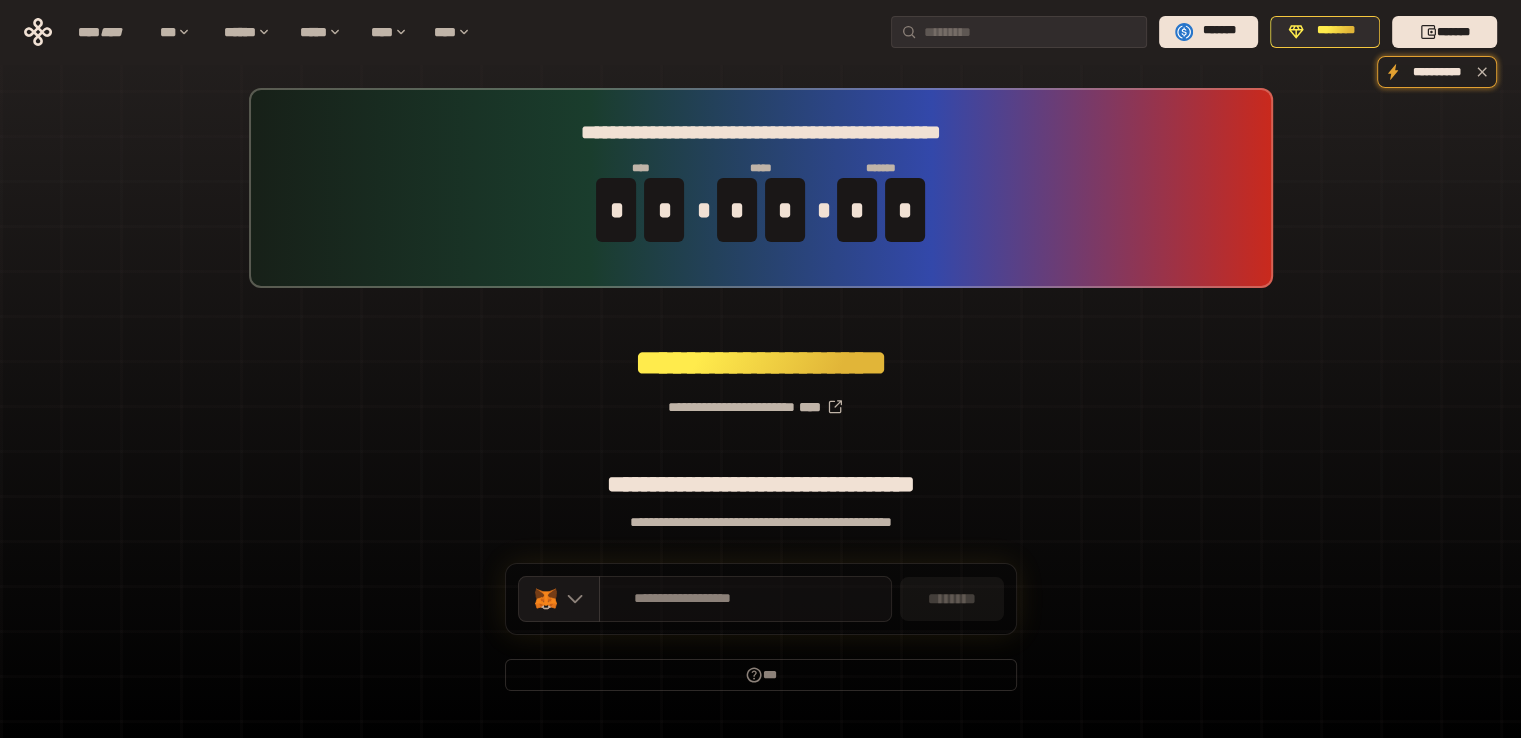 click on "**********" at bounding box center [683, 599] 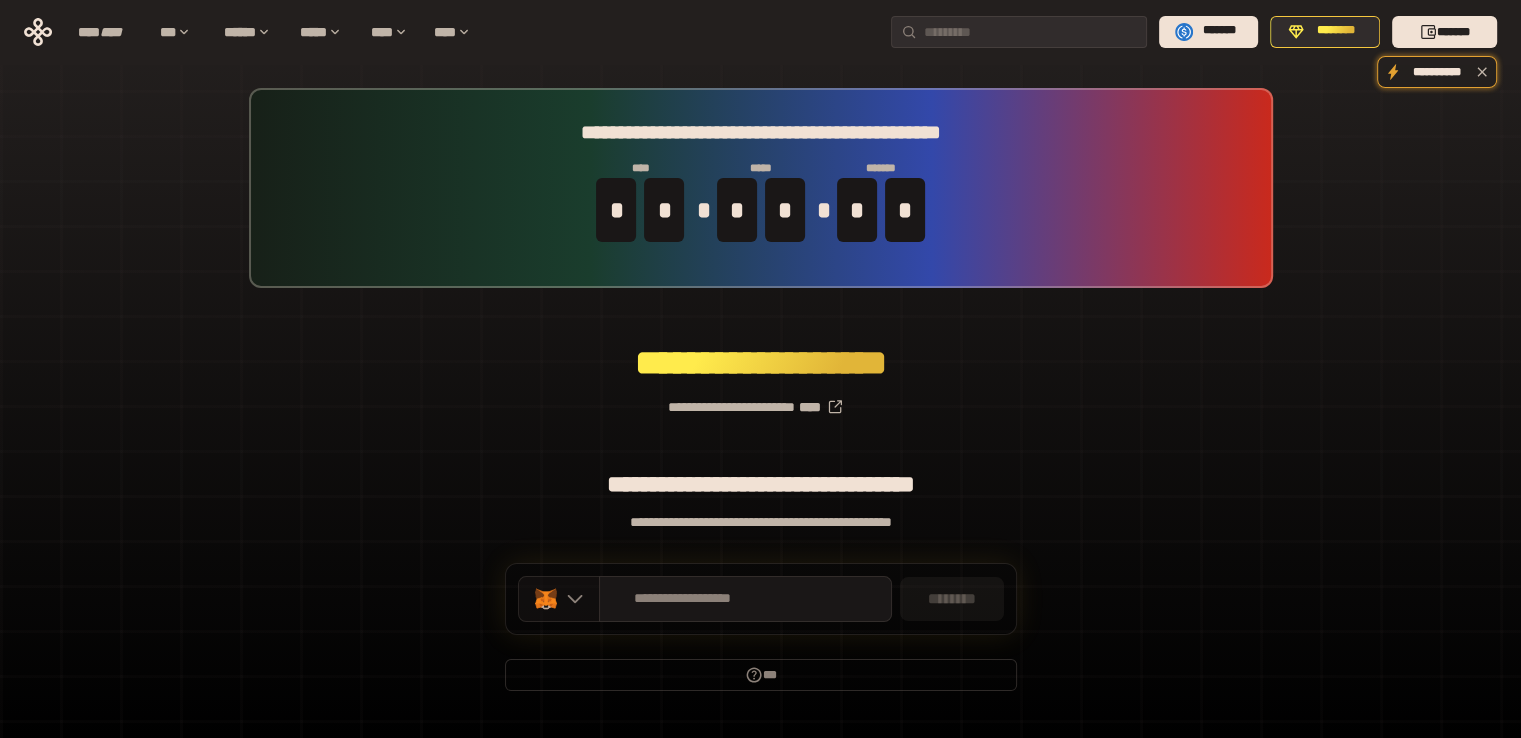 click 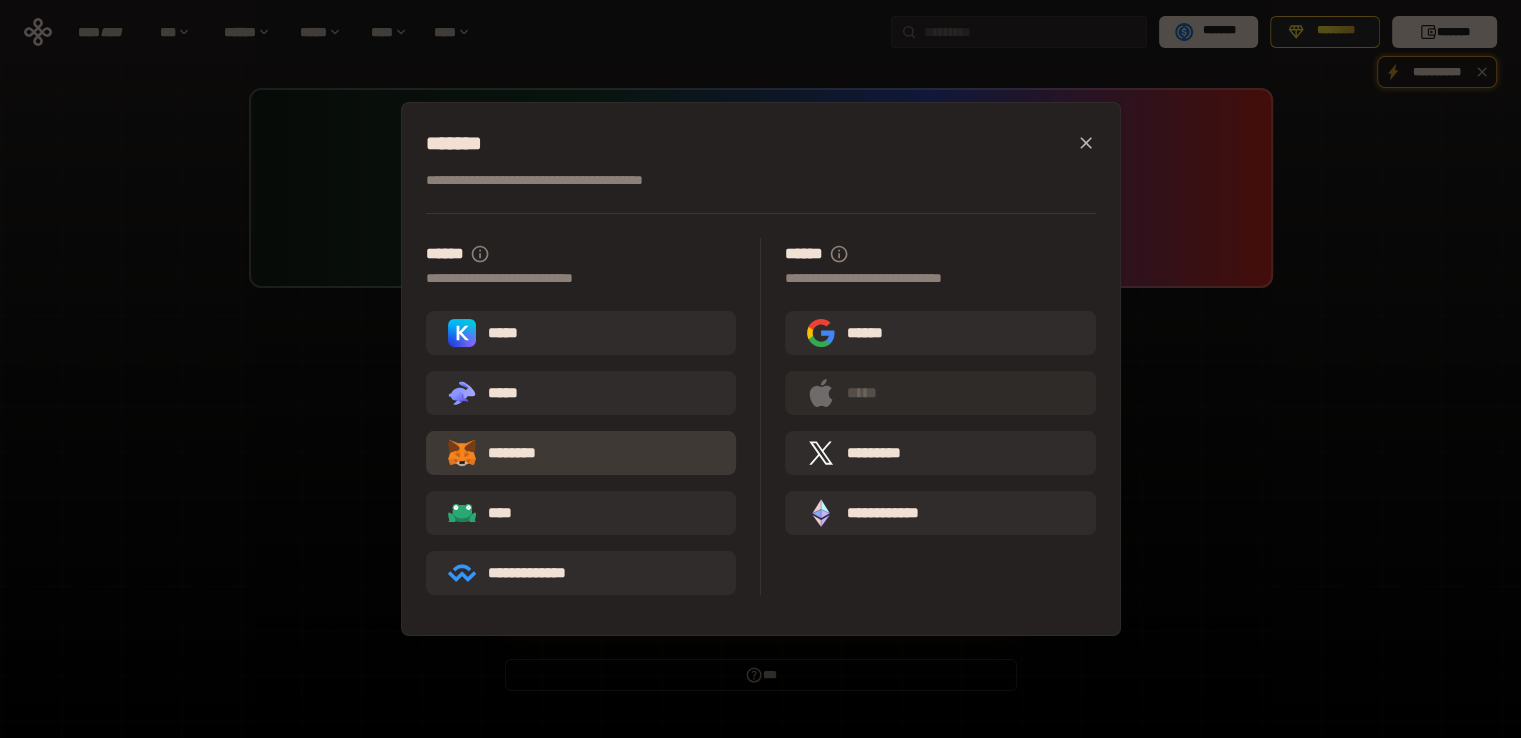 click on "********" at bounding box center (581, 453) 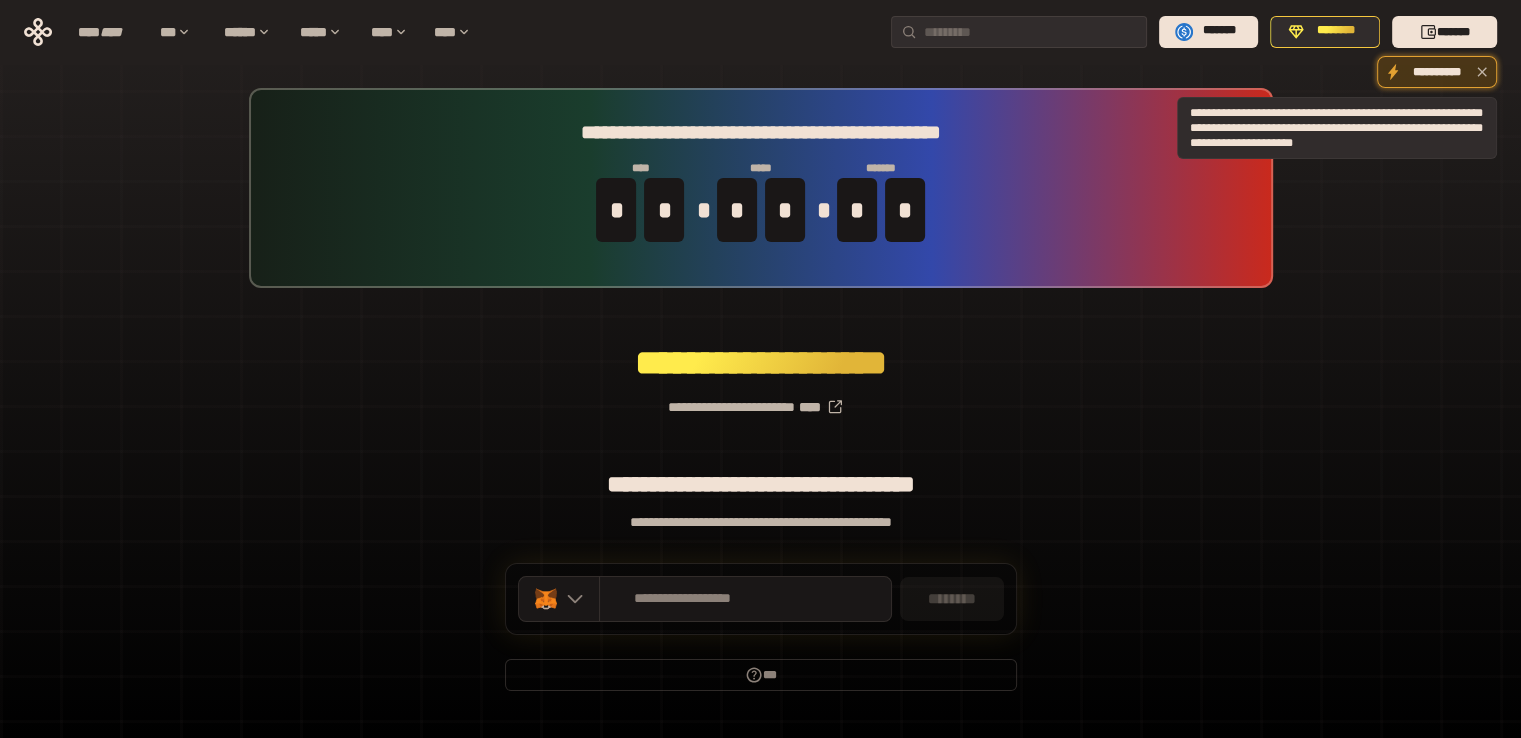 click on "**********" at bounding box center [1437, 72] 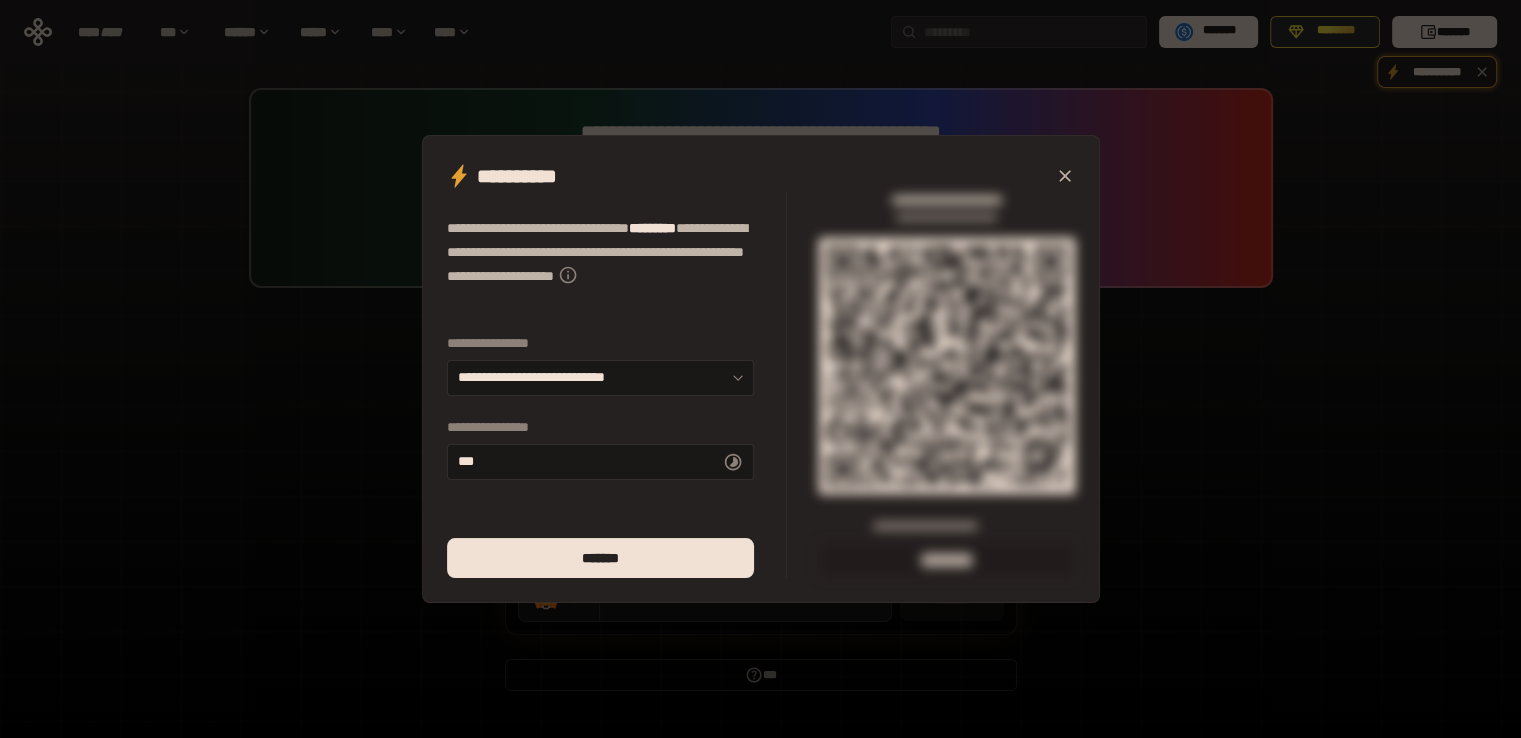 click at bounding box center [1065, 176] 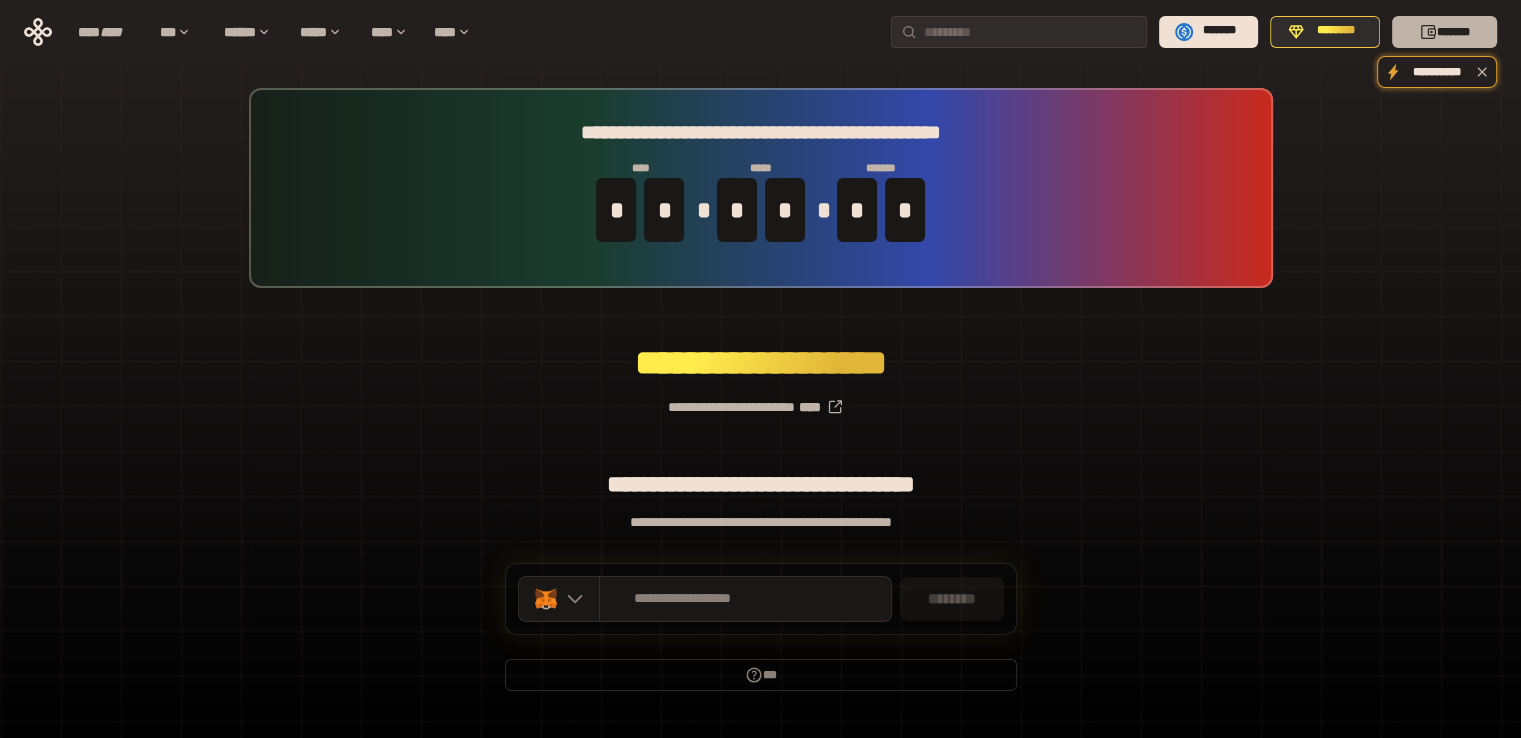 click on "*******" at bounding box center [1444, 32] 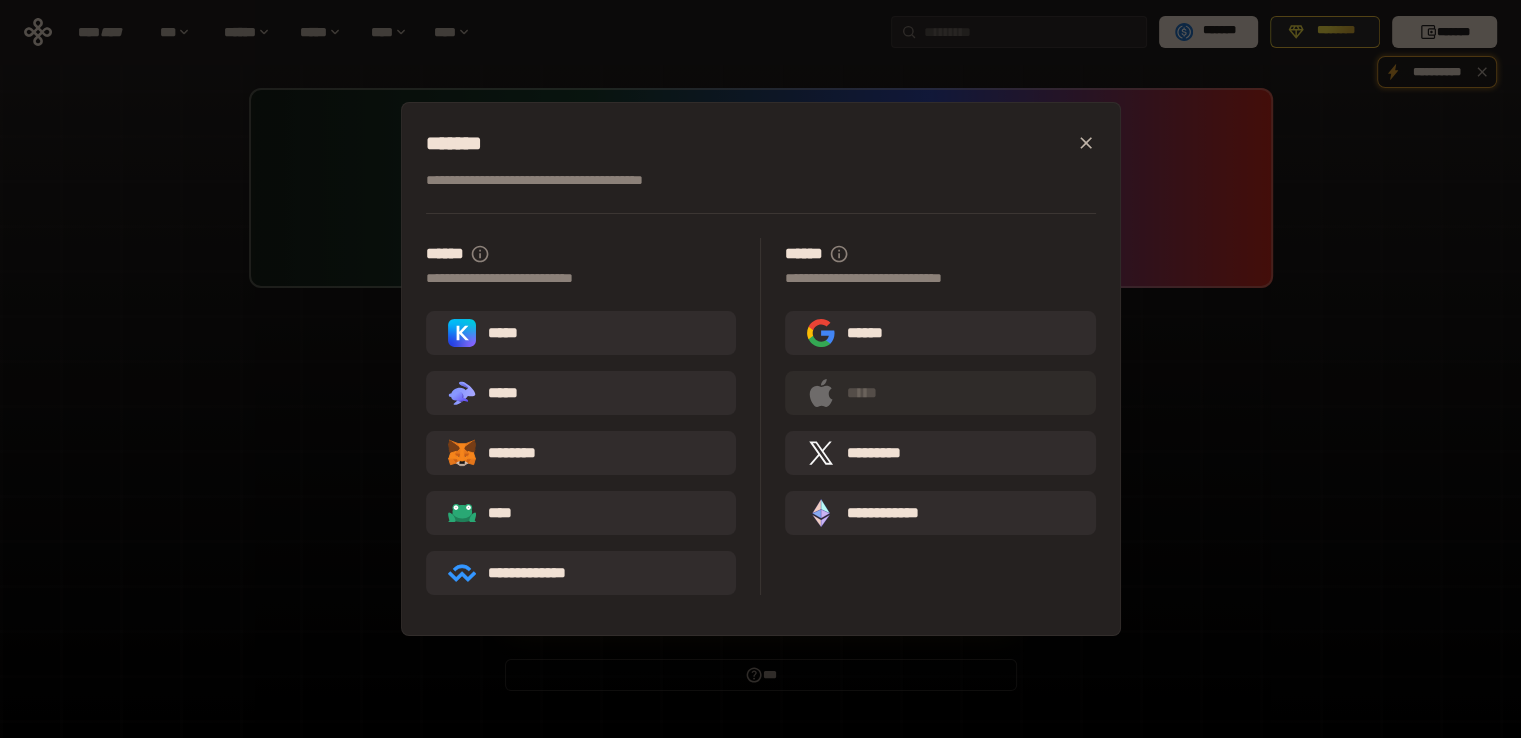 click on "**********" at bounding box center (760, 369) 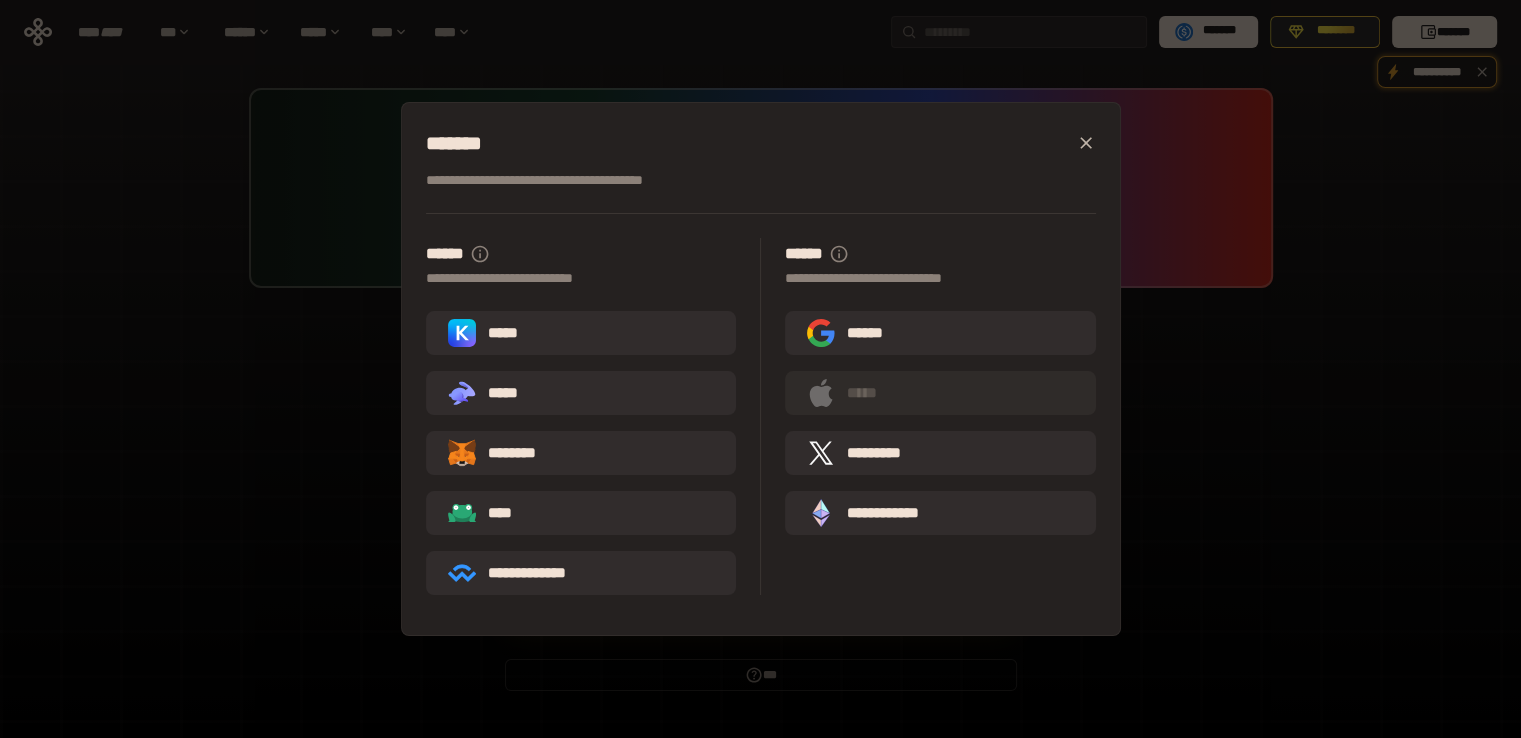 click on "**********" at bounding box center (760, 369) 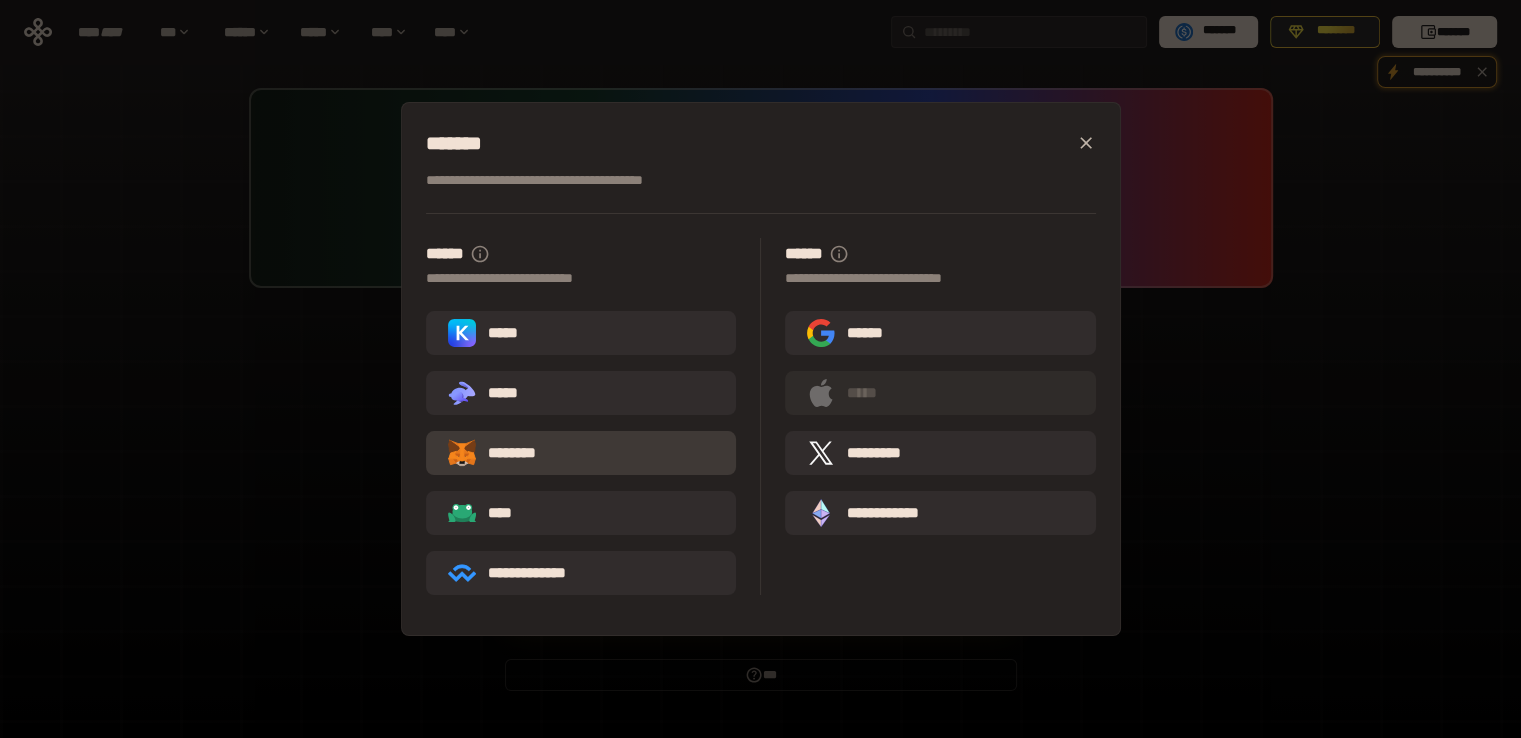 click on "********" at bounding box center [506, 453] 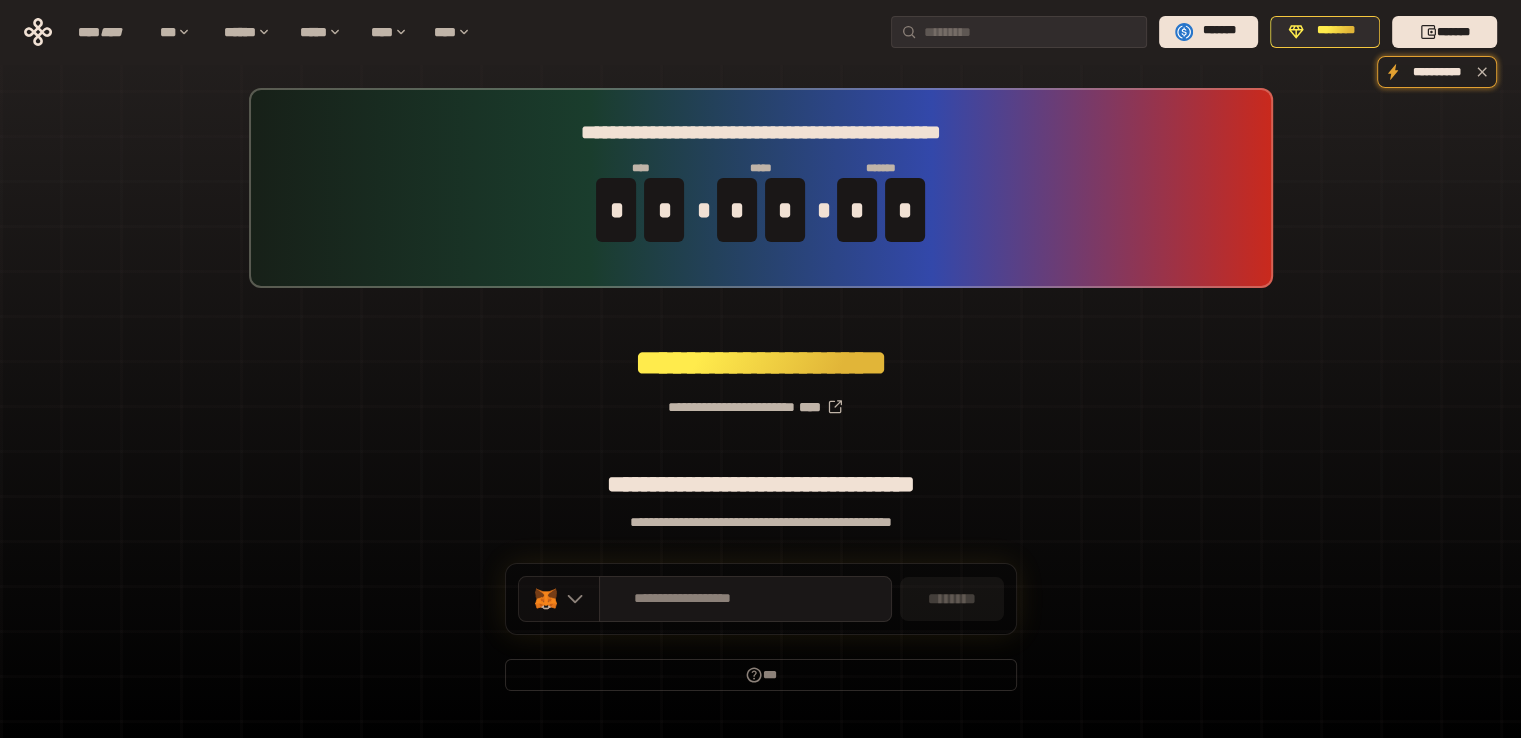 click 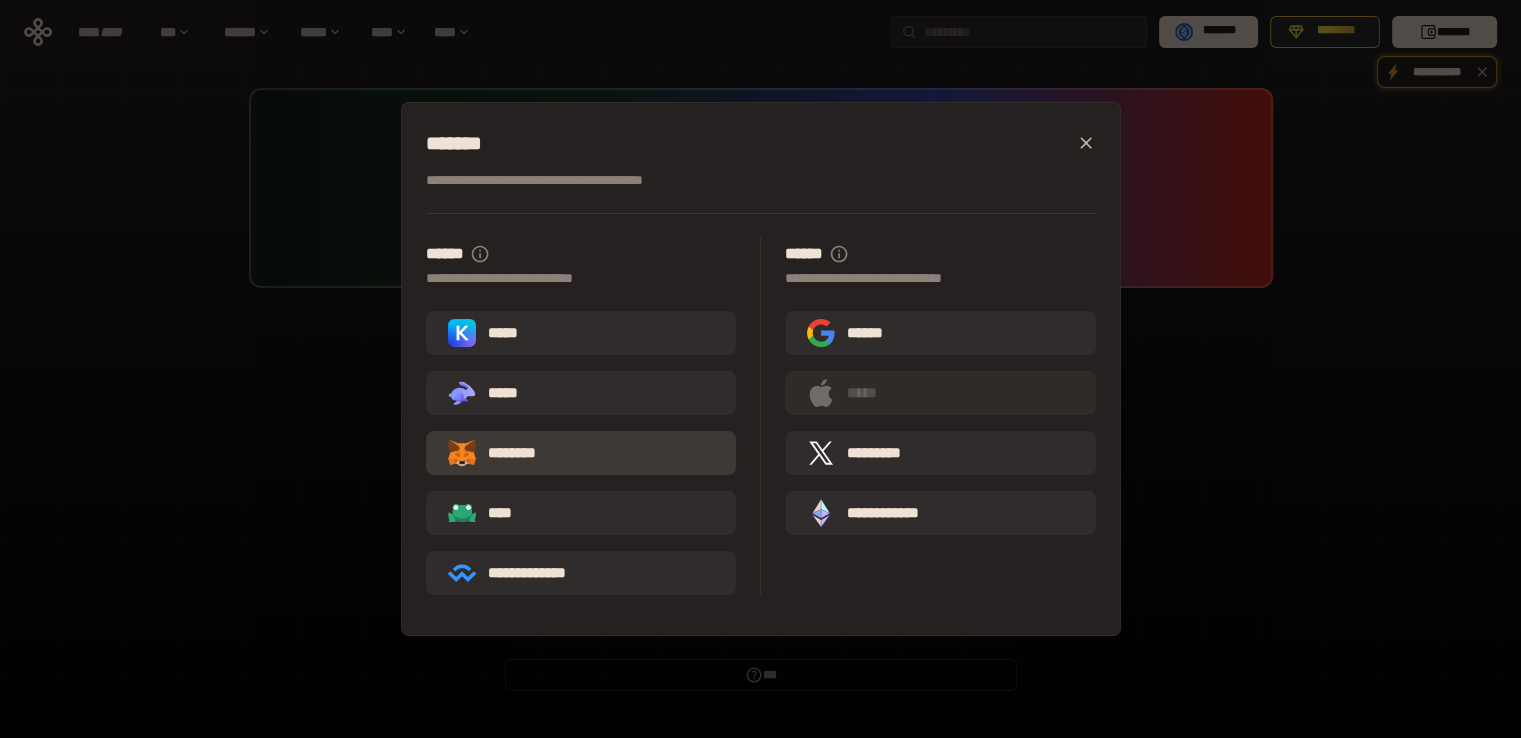 click on "********" at bounding box center [506, 453] 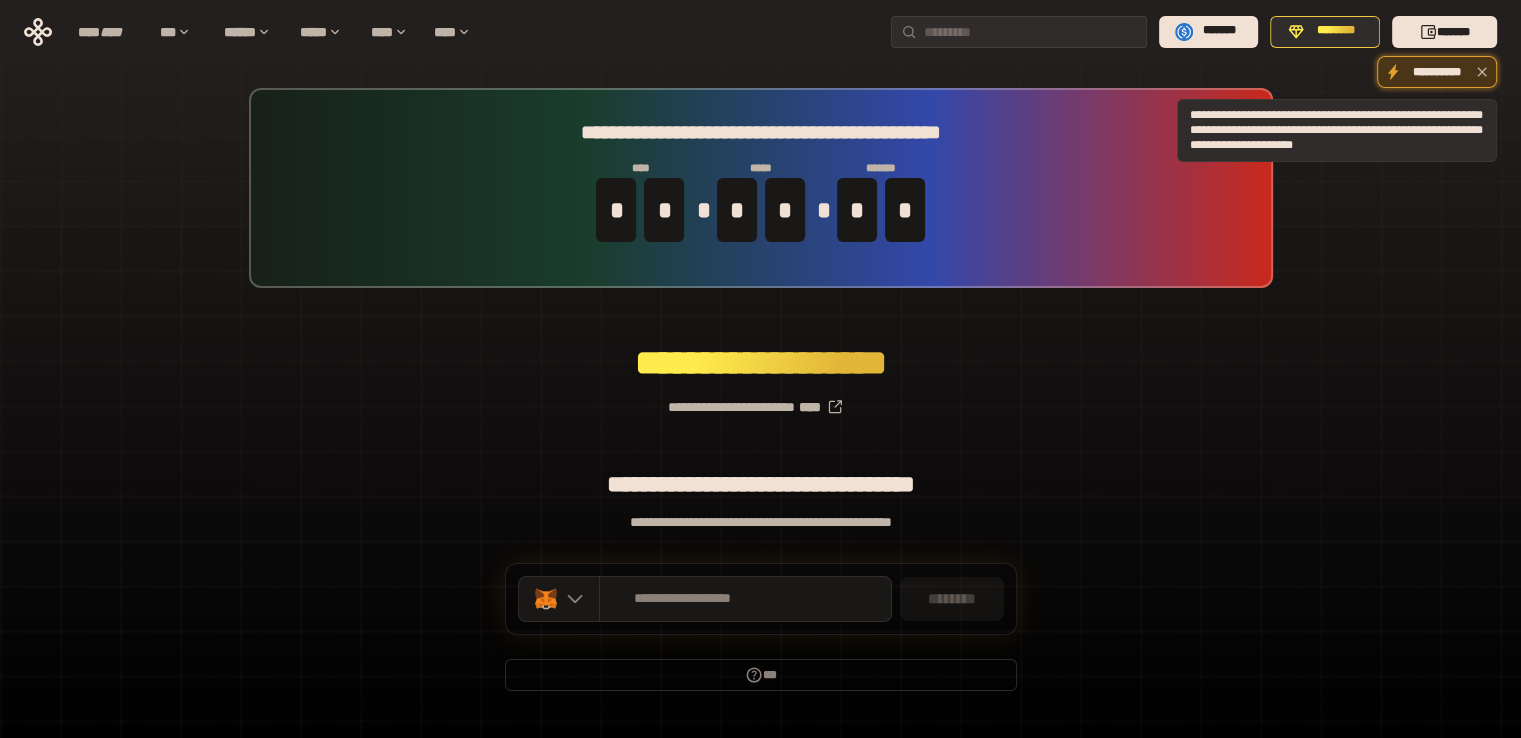 click on "**********" at bounding box center [1437, 72] 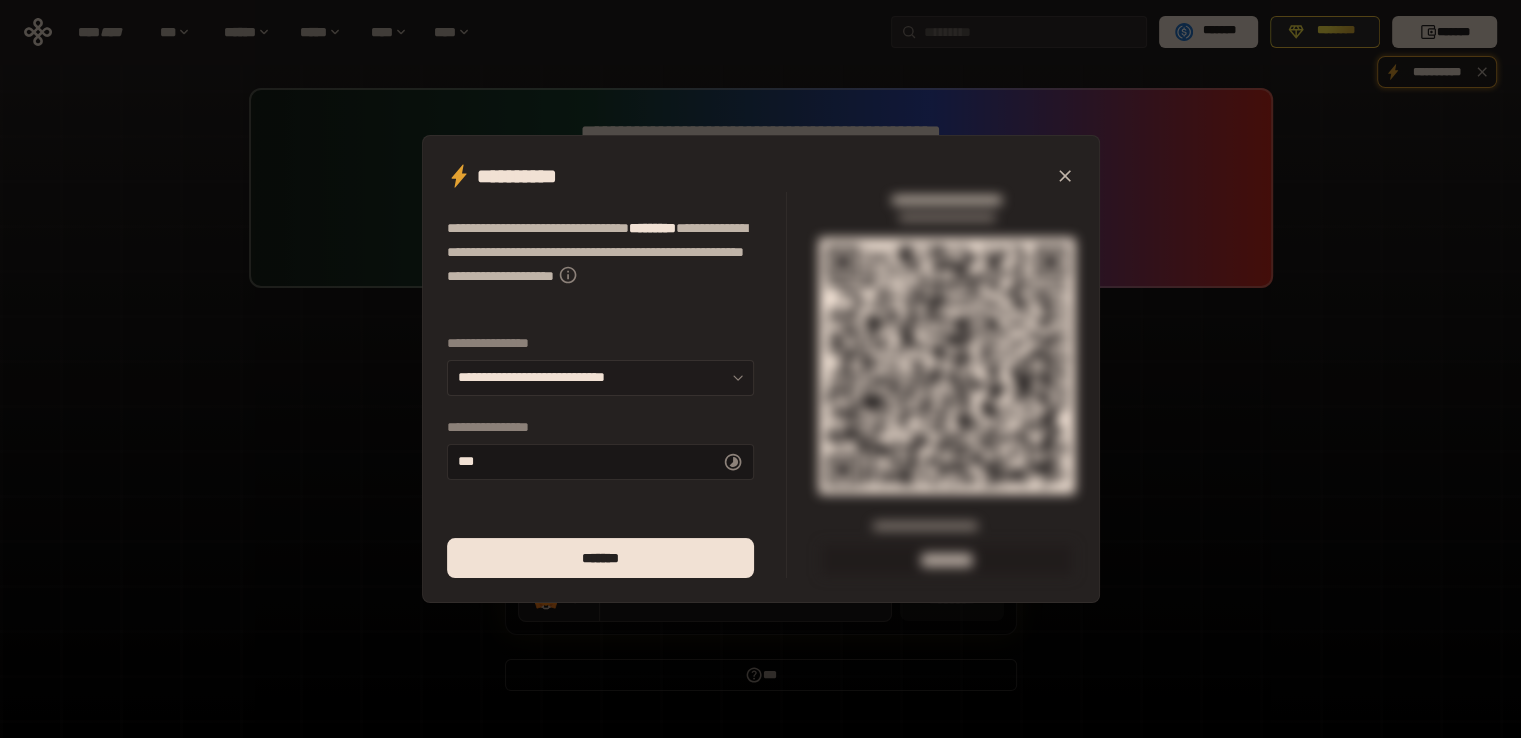 click 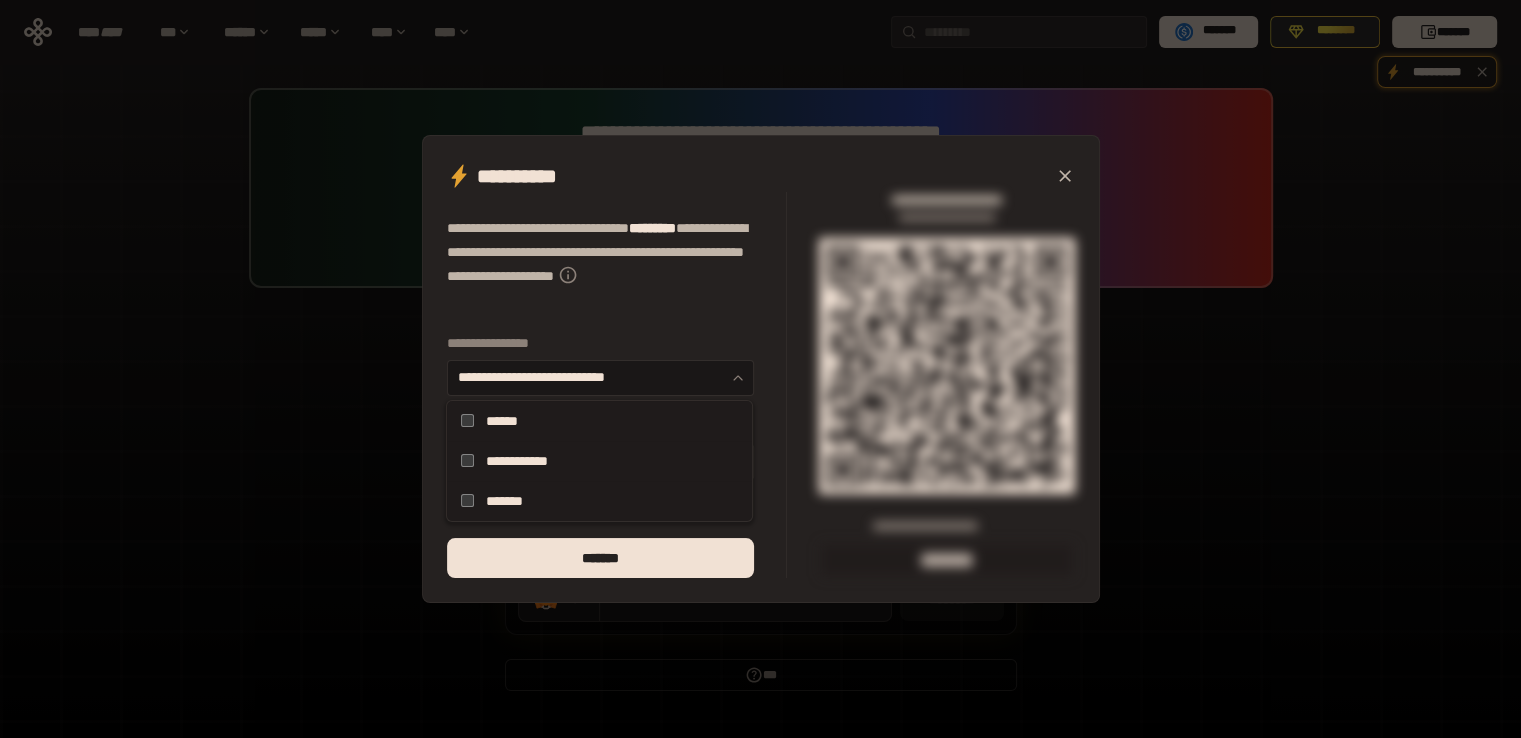 click on "**********" at bounding box center (760, 369) 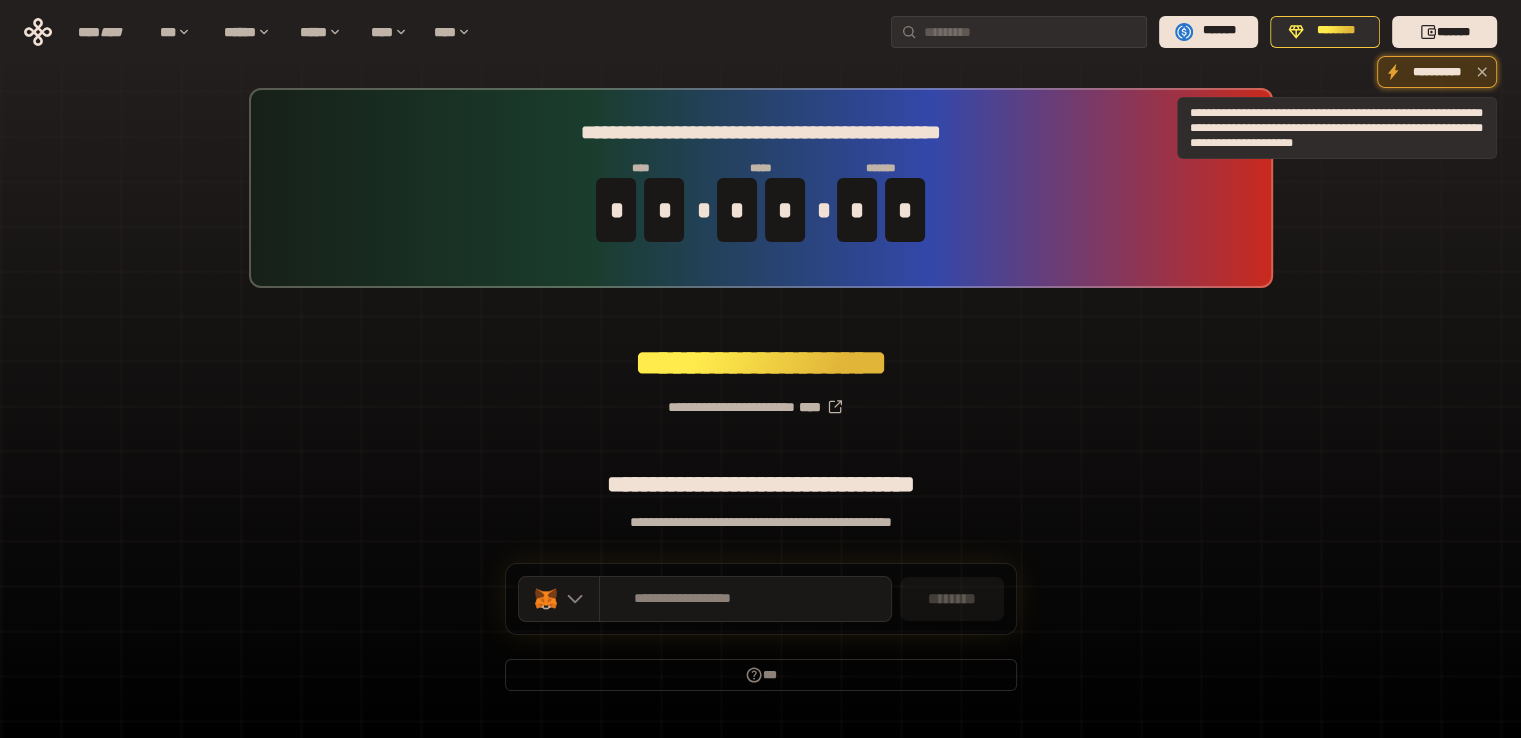 click on "**********" at bounding box center (1437, 72) 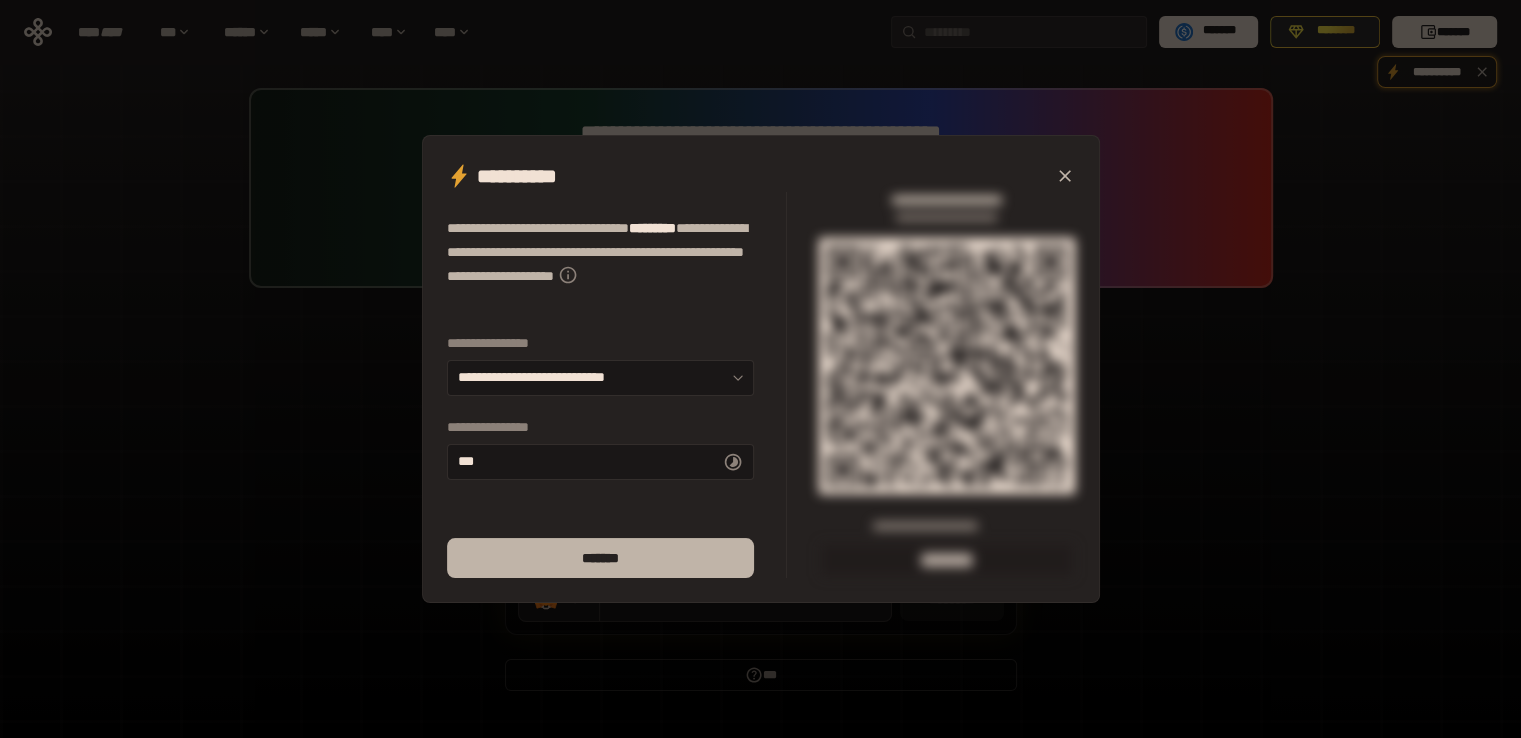 click on "*******" at bounding box center (600, 558) 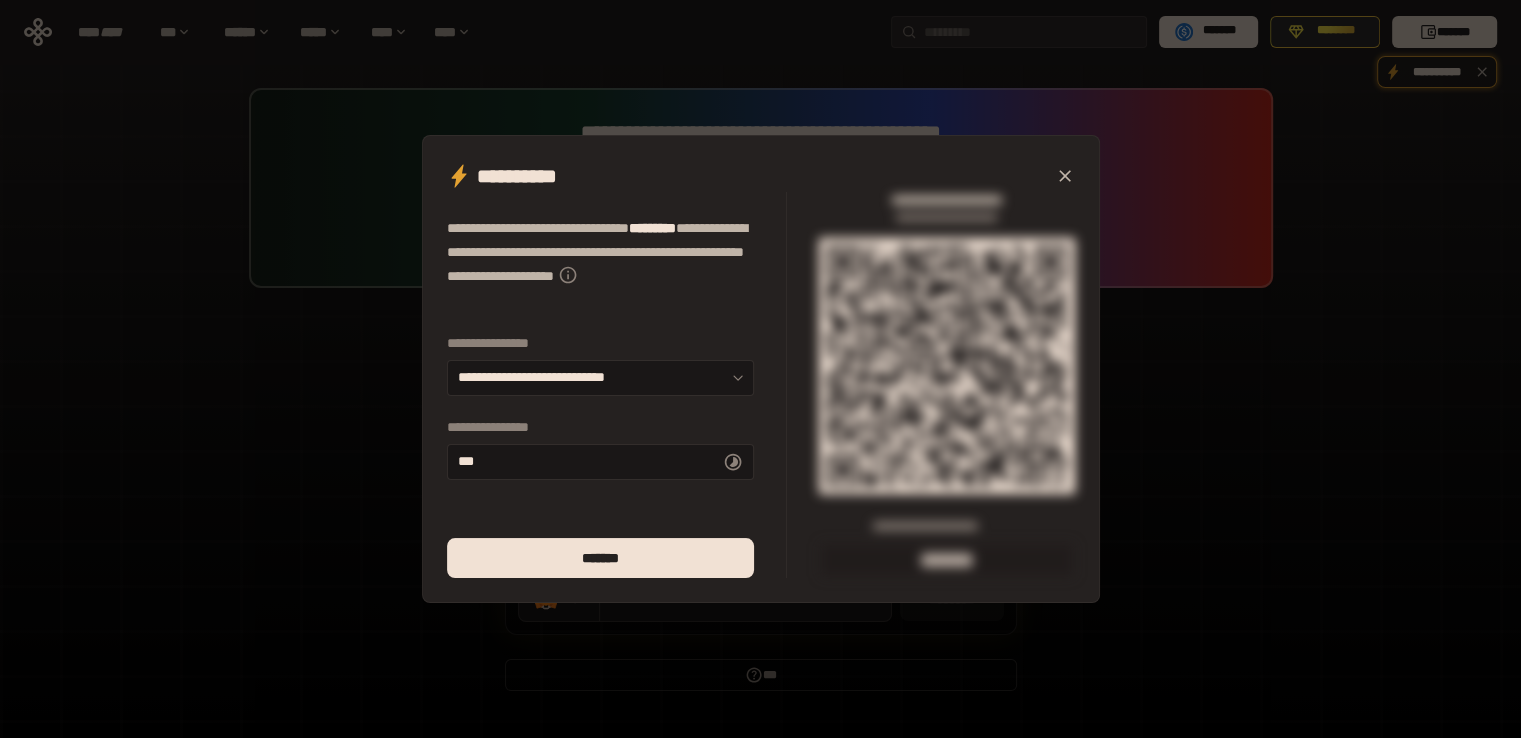 click on "**********" at bounding box center (760, 369) 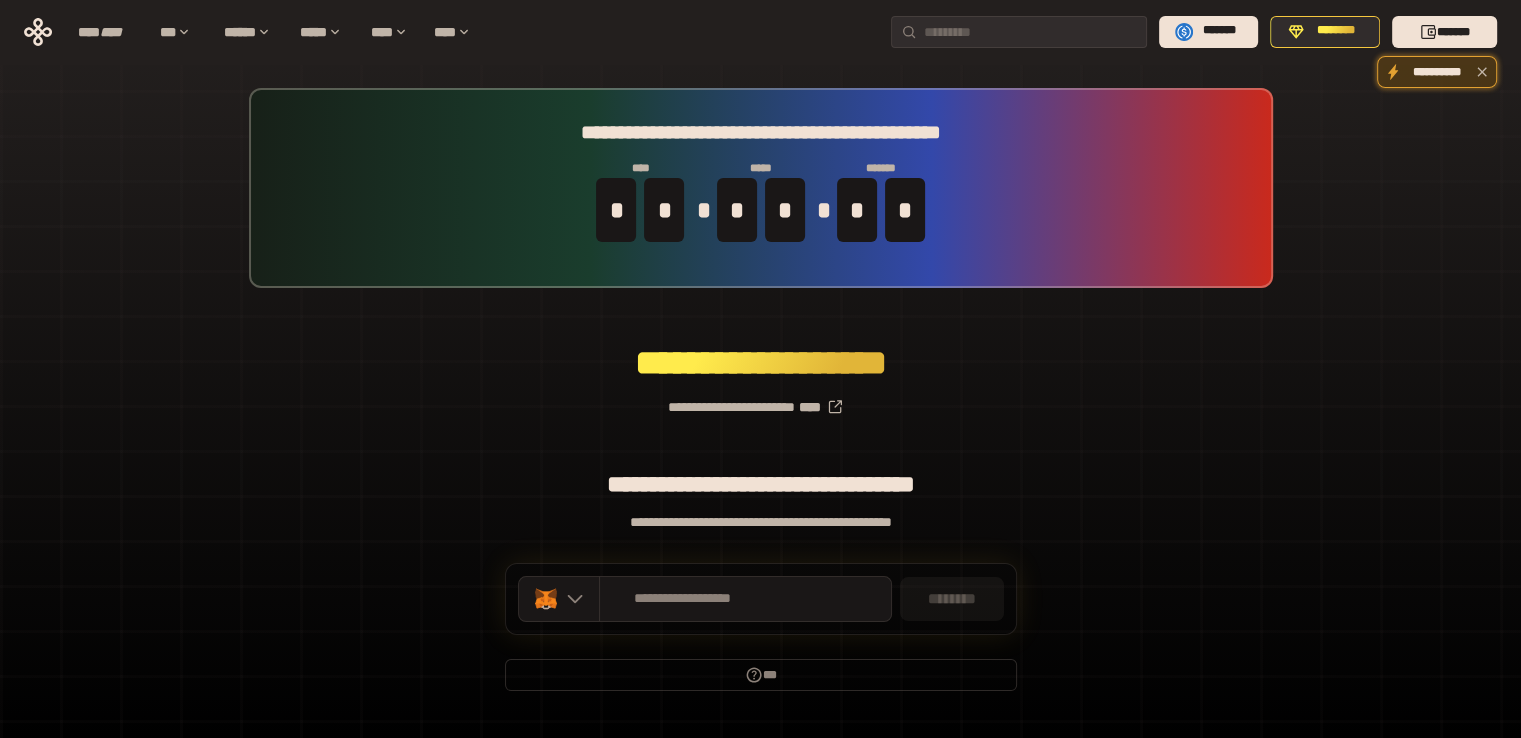 click on "**********" at bounding box center [1437, 72] 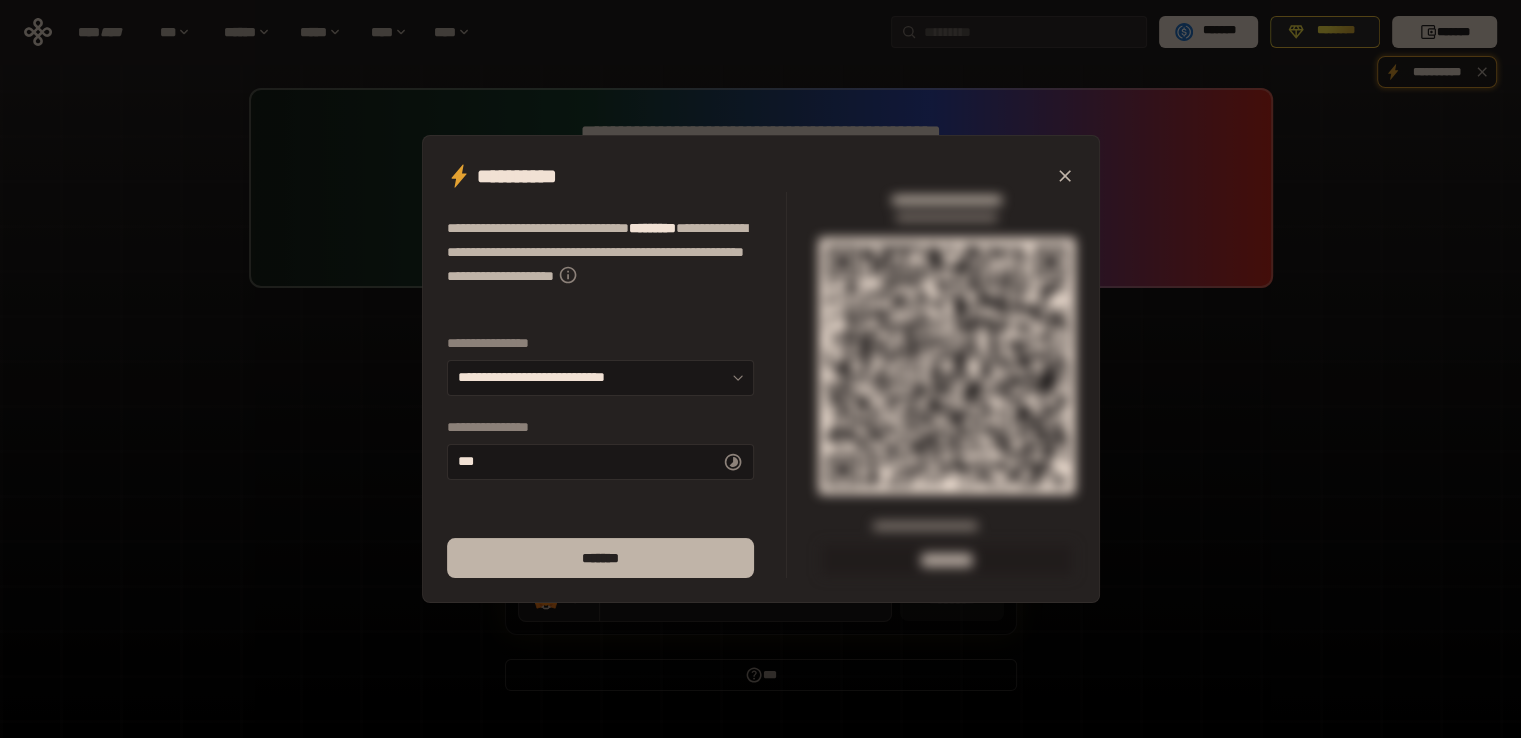 click on "*******" at bounding box center [600, 558] 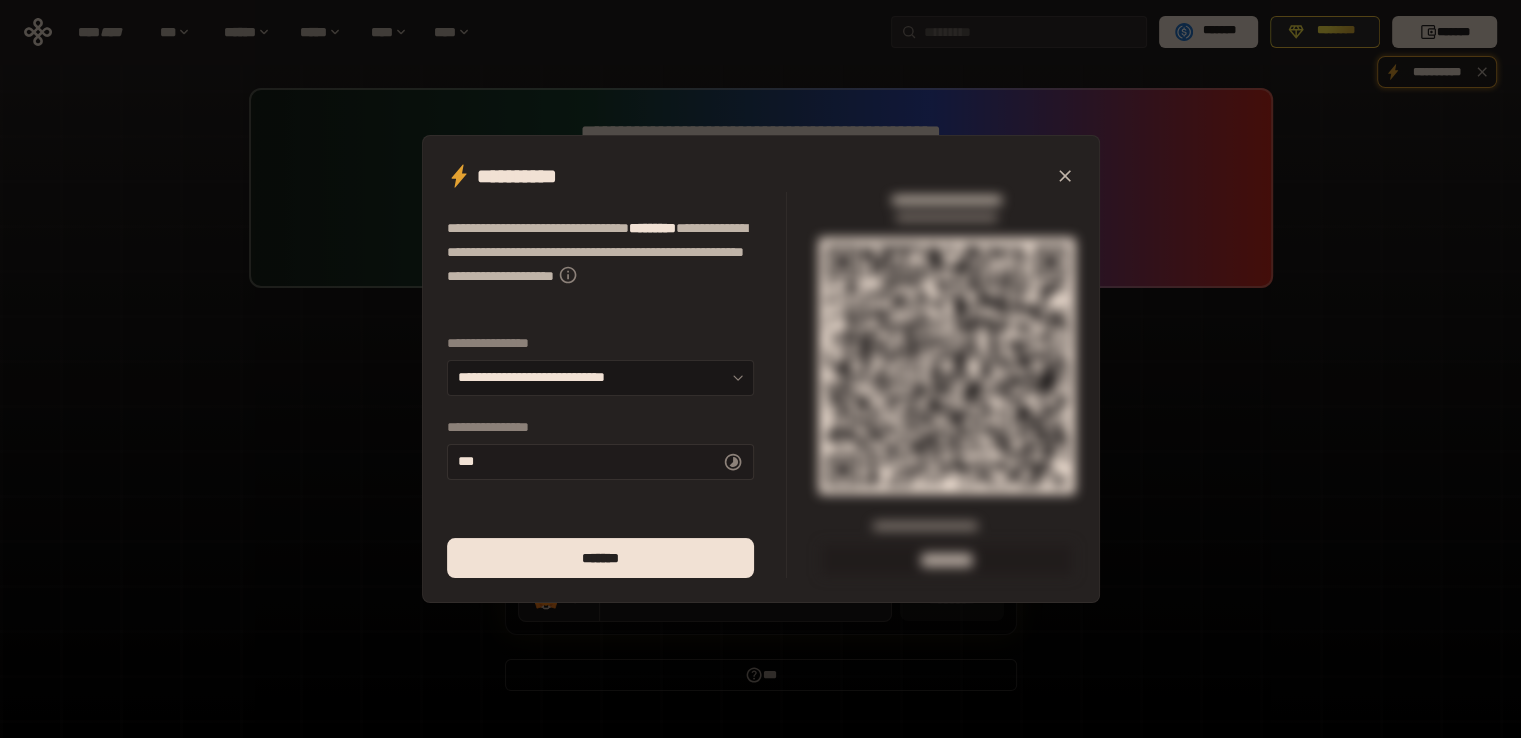 click on "** *" at bounding box center (600, 462) 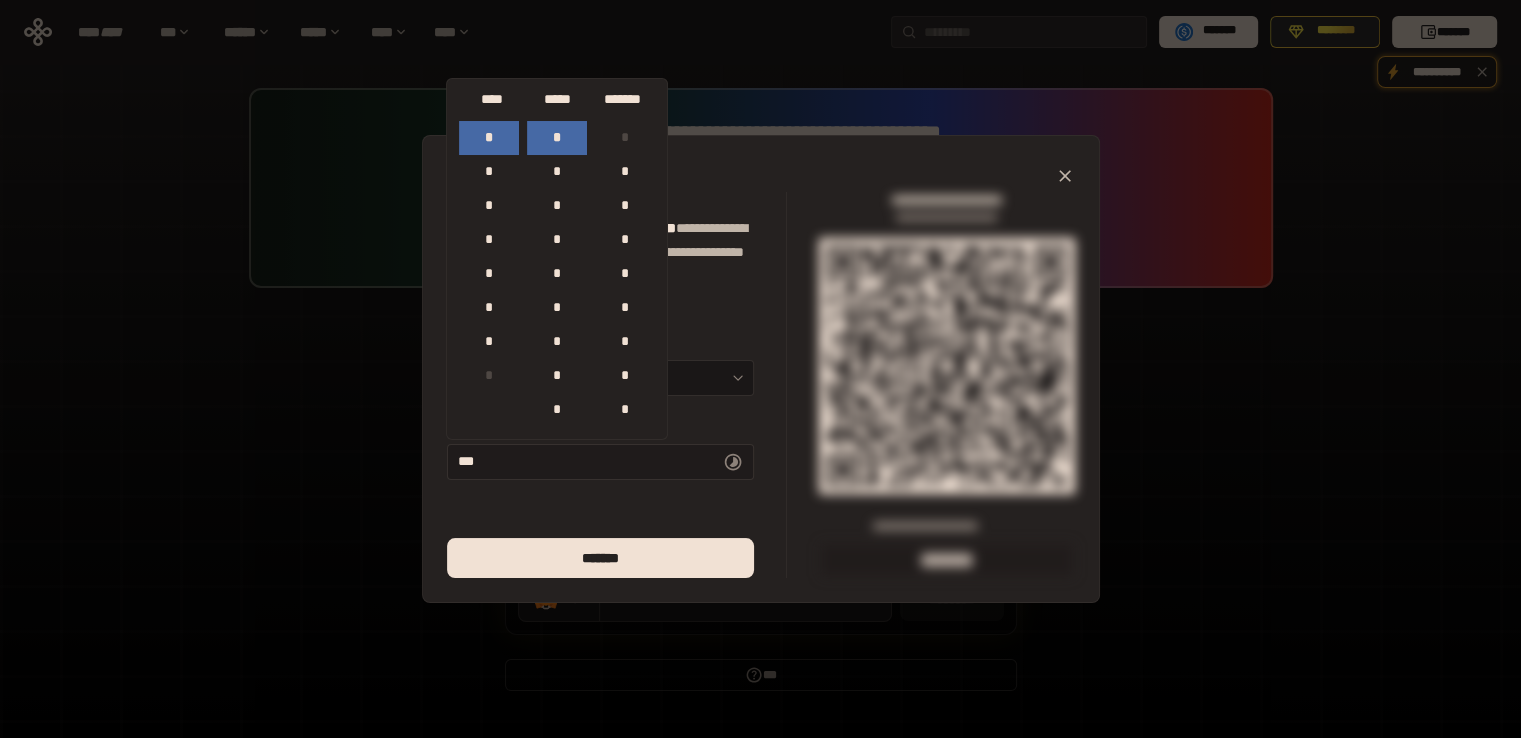 scroll, scrollTop: 884, scrollLeft: 0, axis: vertical 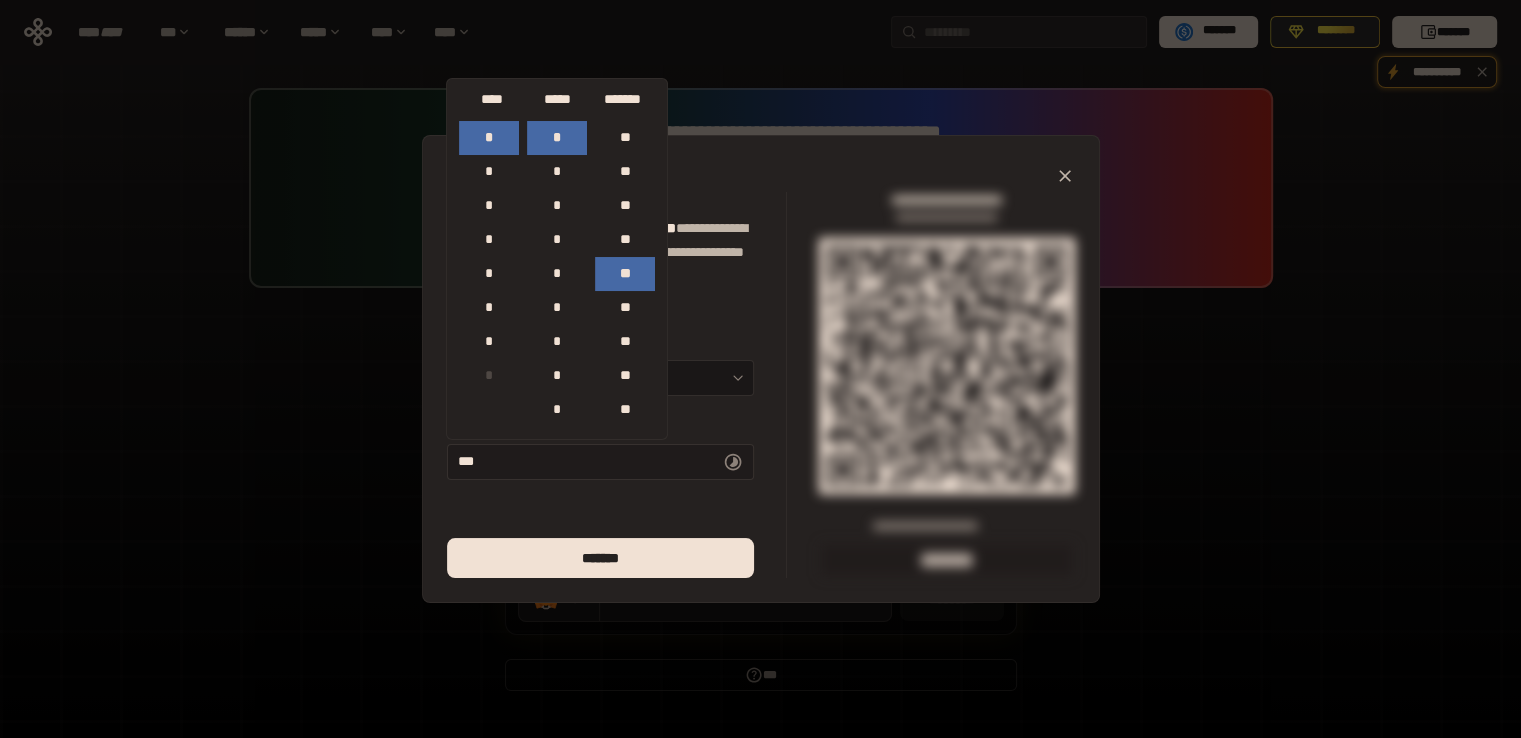 click on "** *" at bounding box center [600, 462] 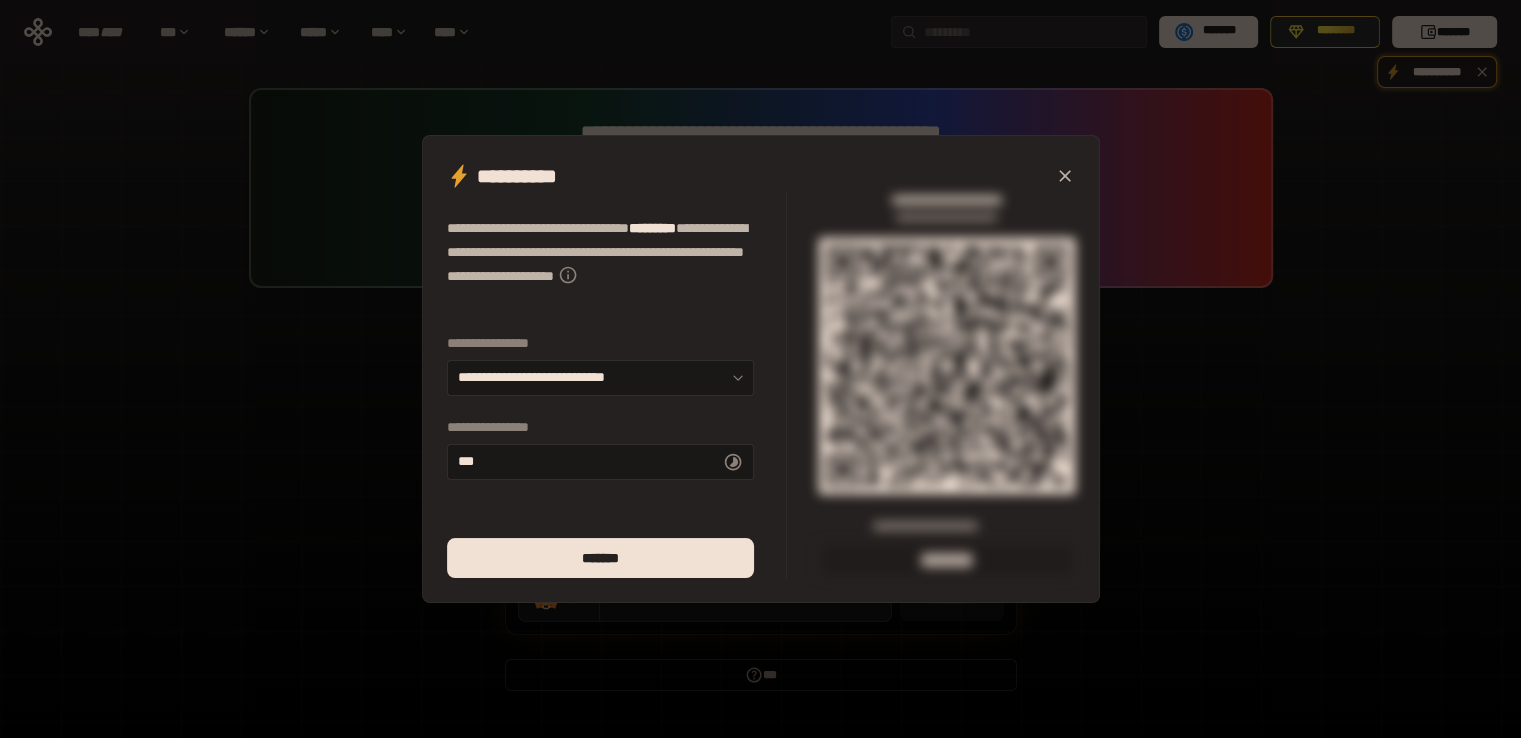 click 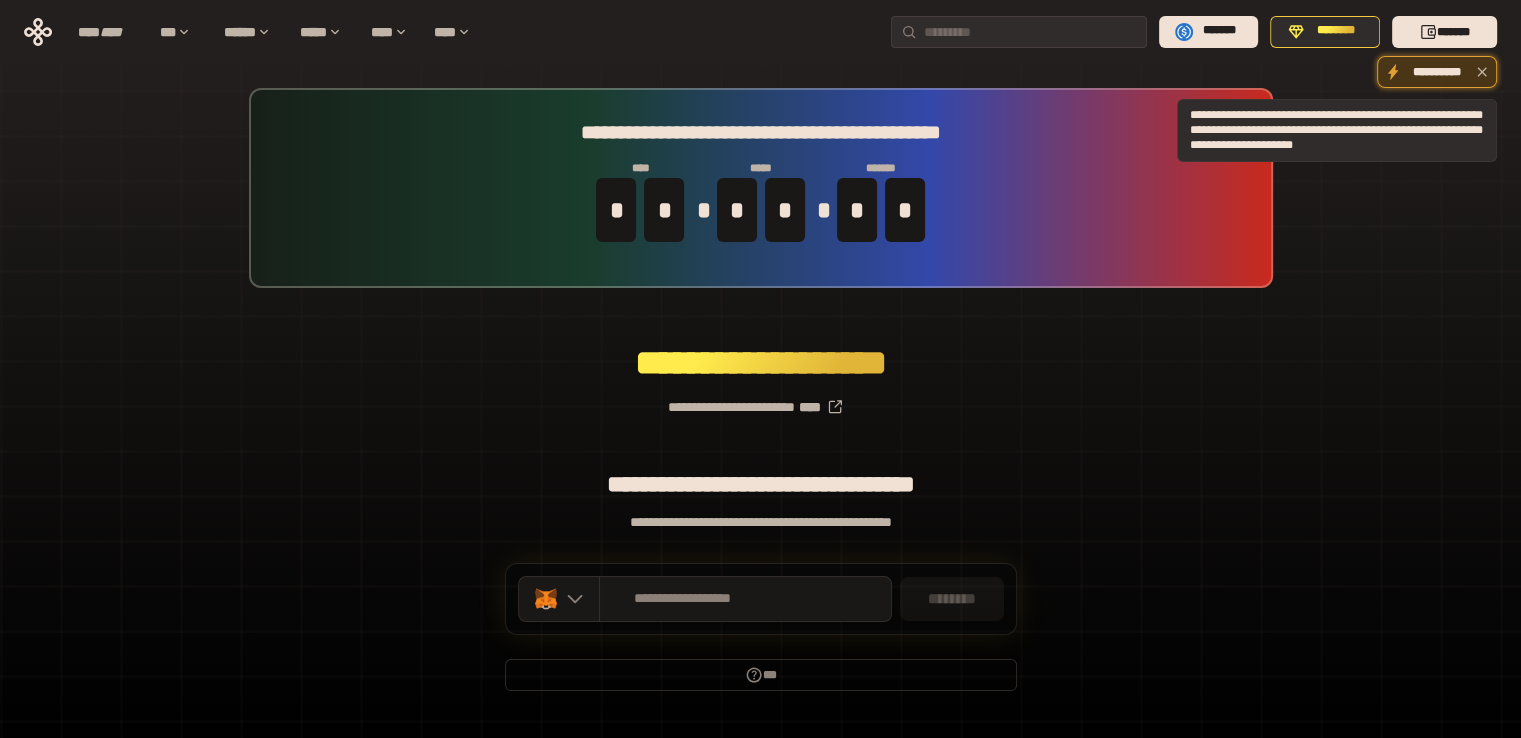 click 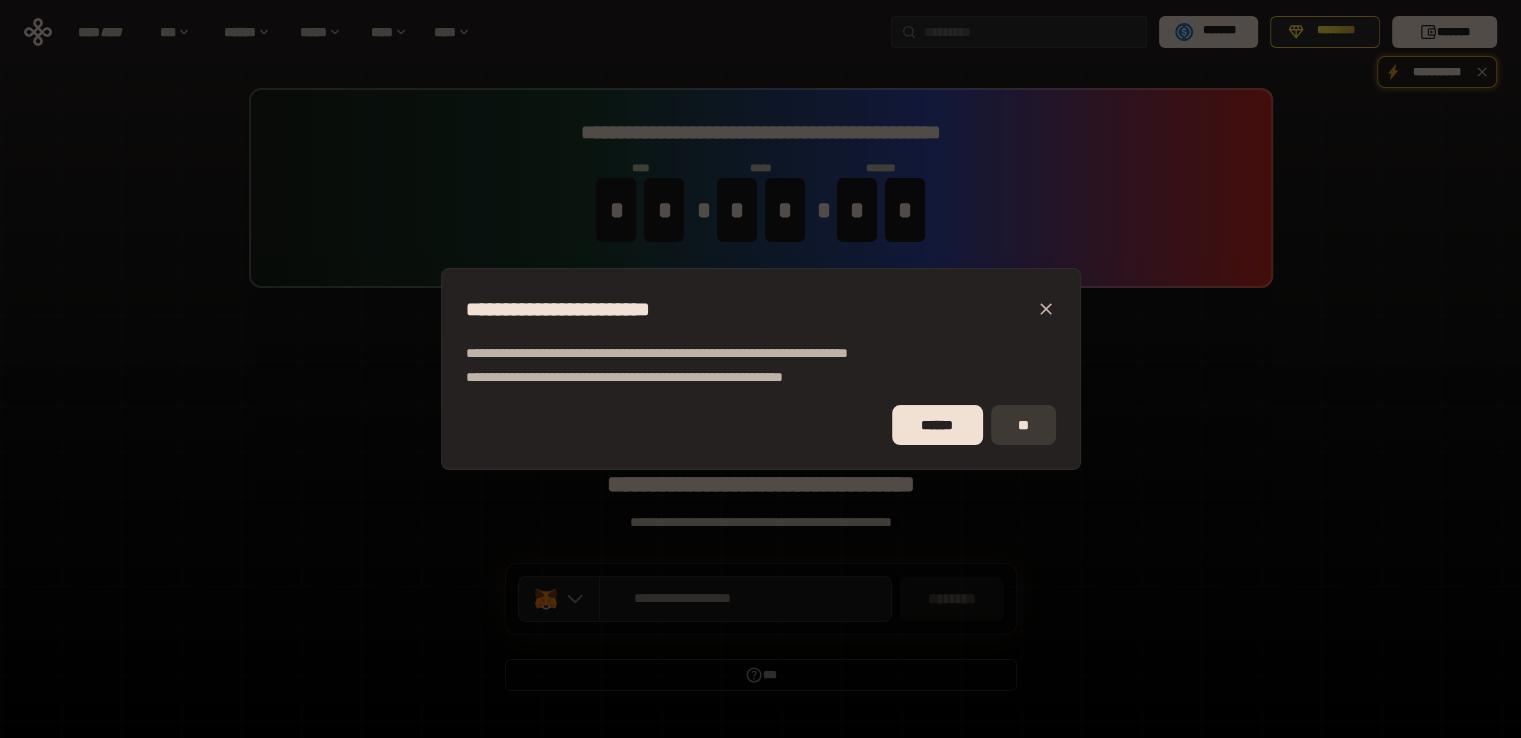 click on "**" at bounding box center (1023, 425) 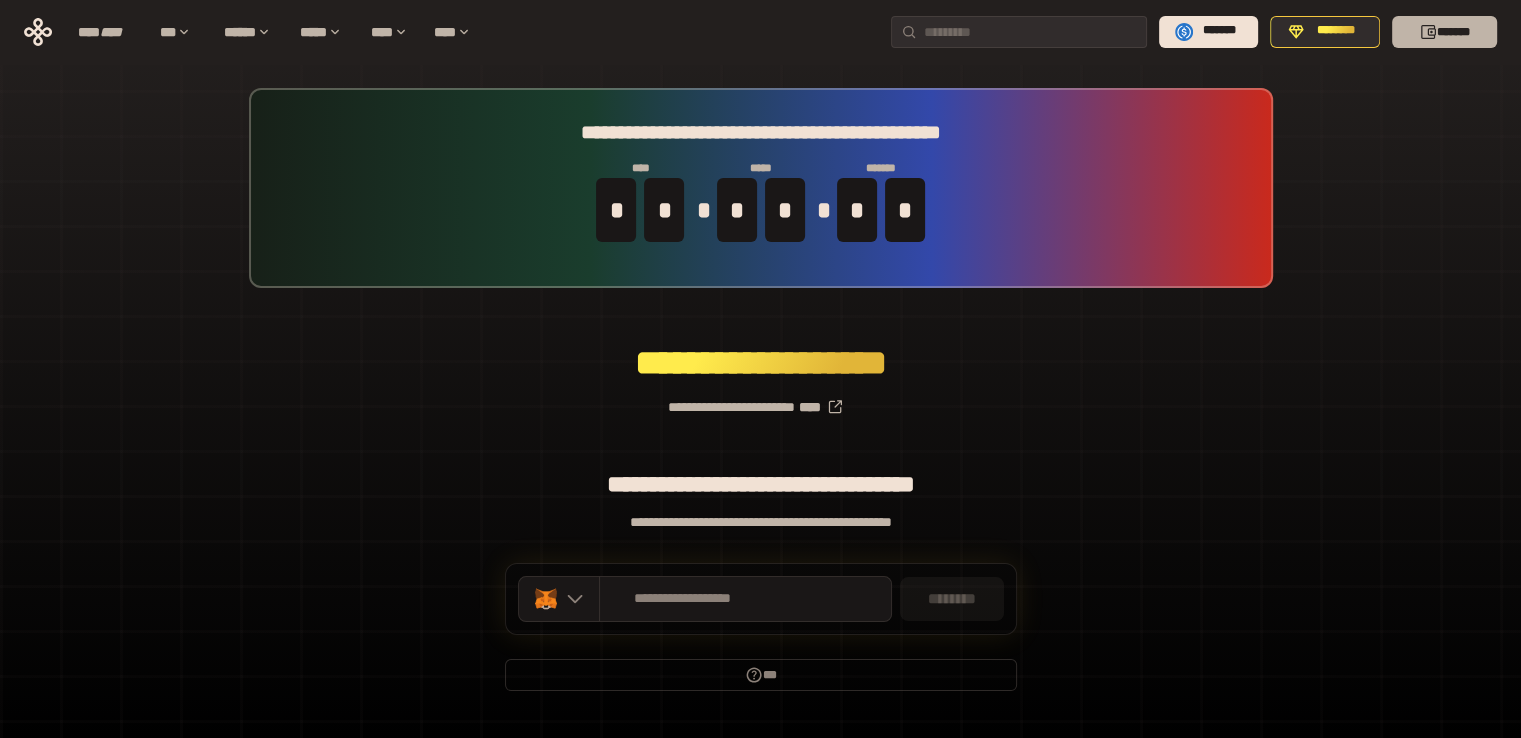 click on "*******" at bounding box center (1444, 32) 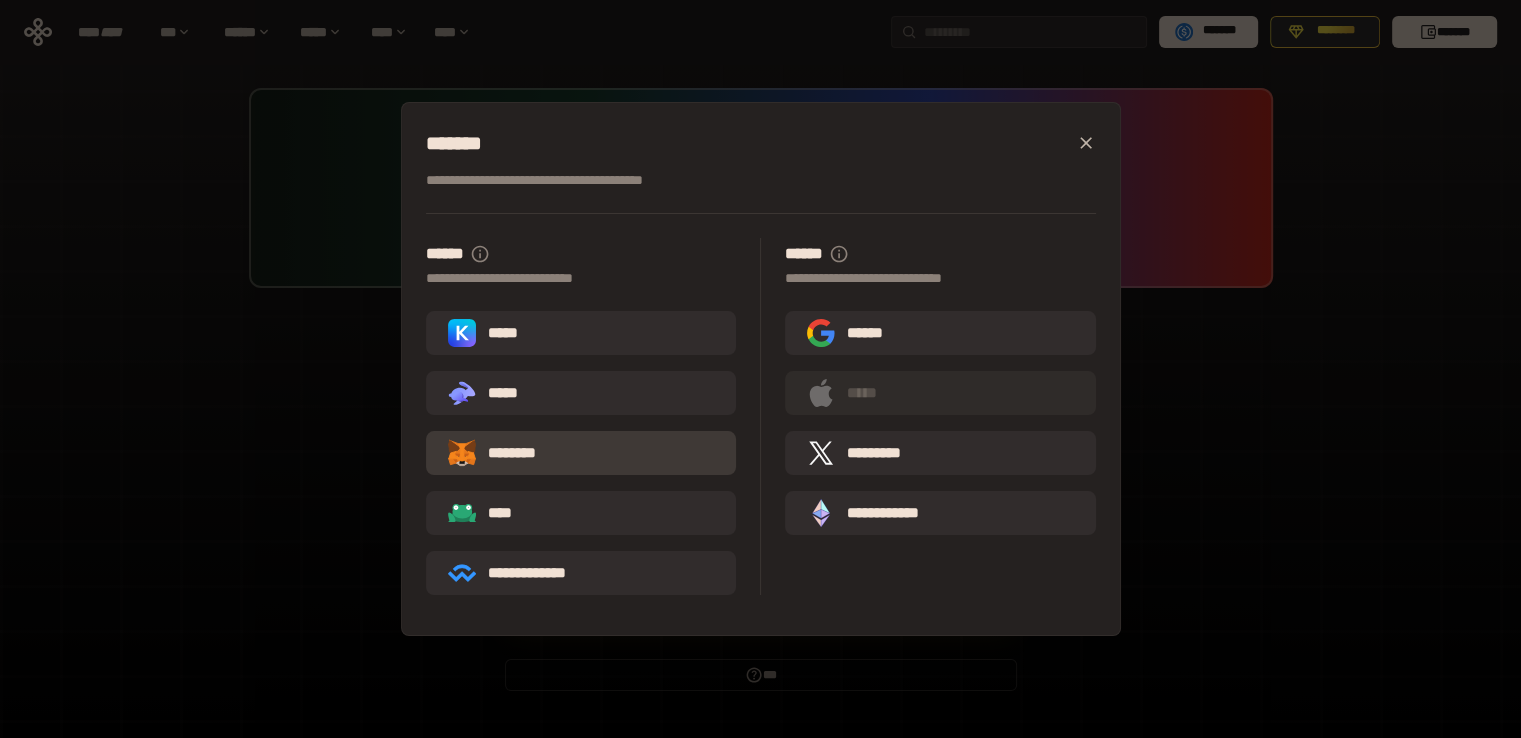 click on "********" at bounding box center [506, 453] 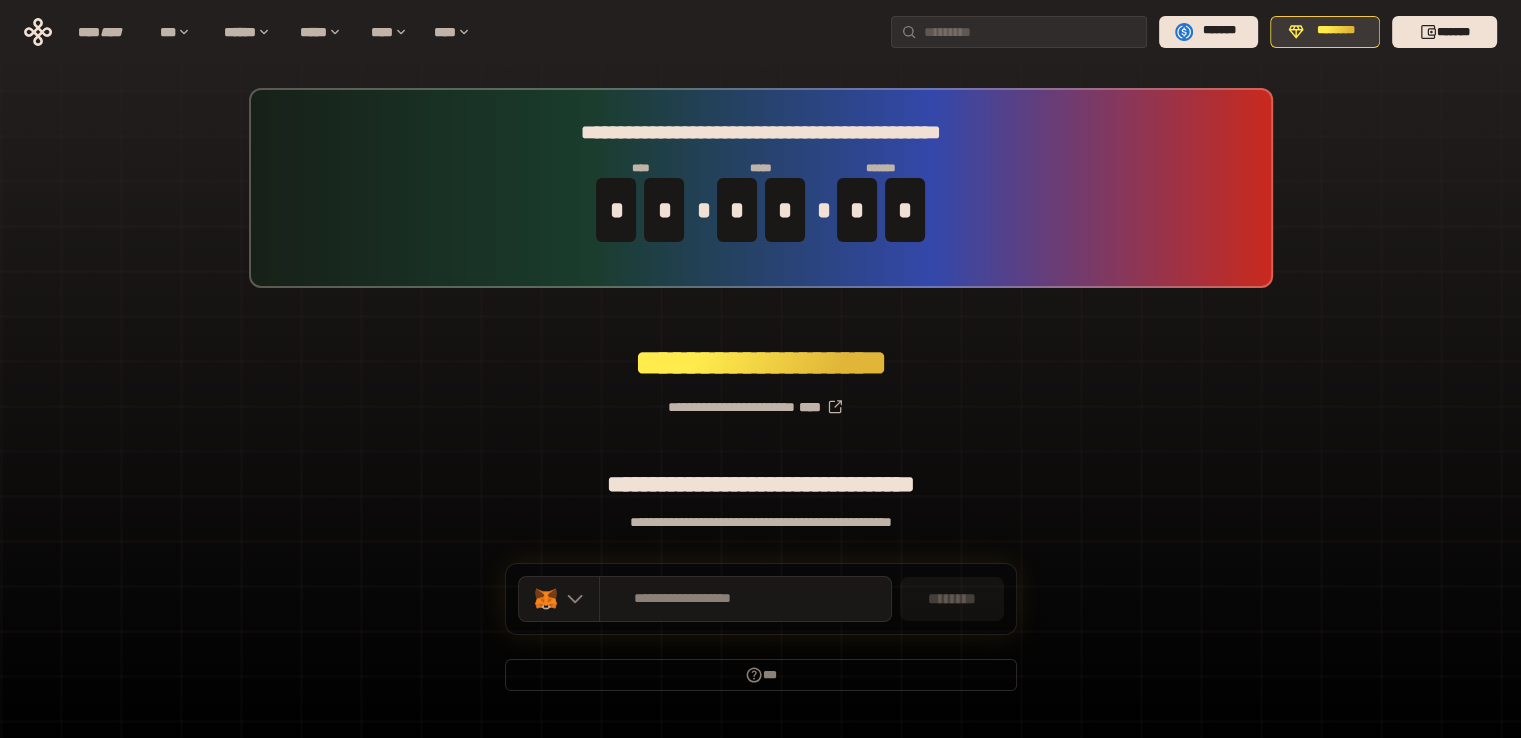 click on "********" at bounding box center (1336, 31) 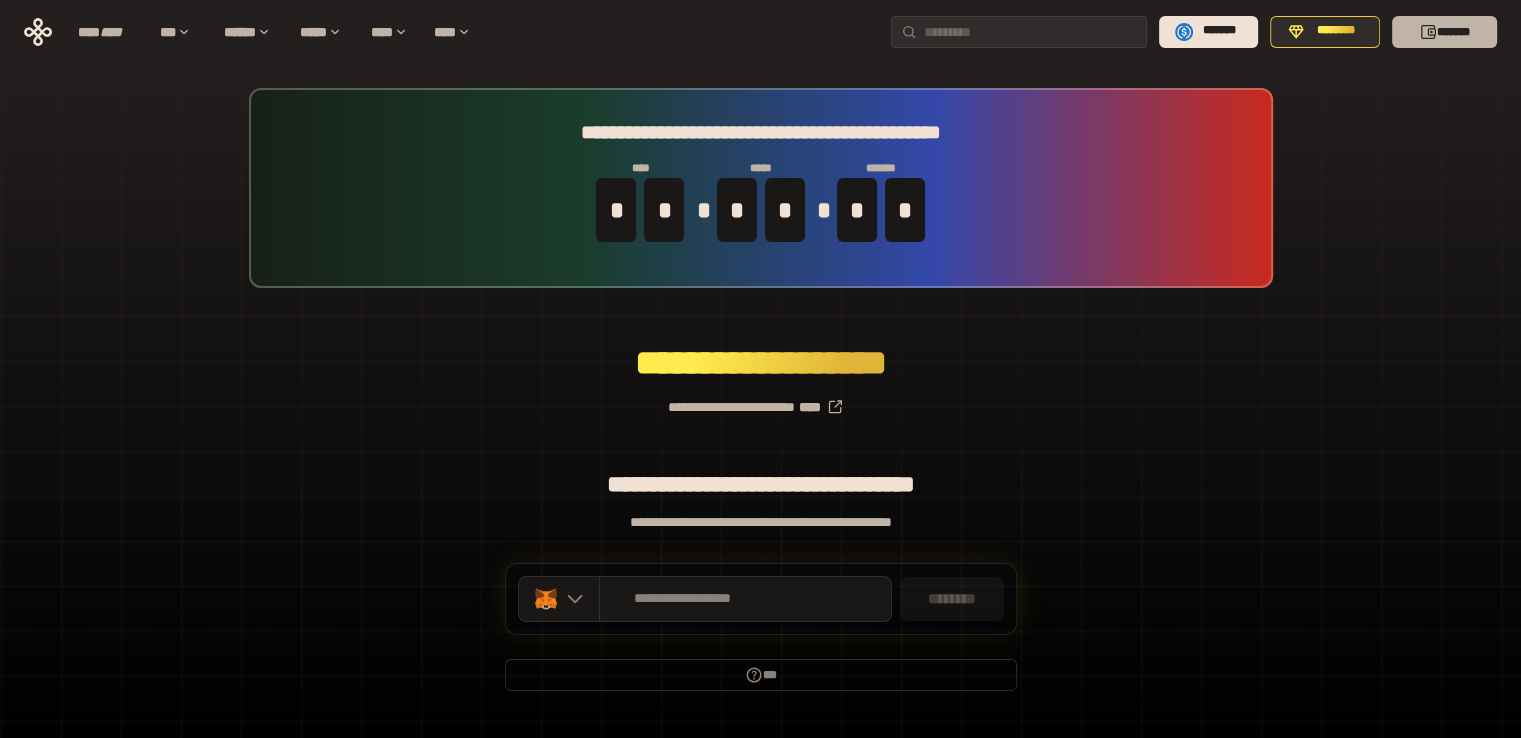 click on "*******" at bounding box center (1444, 32) 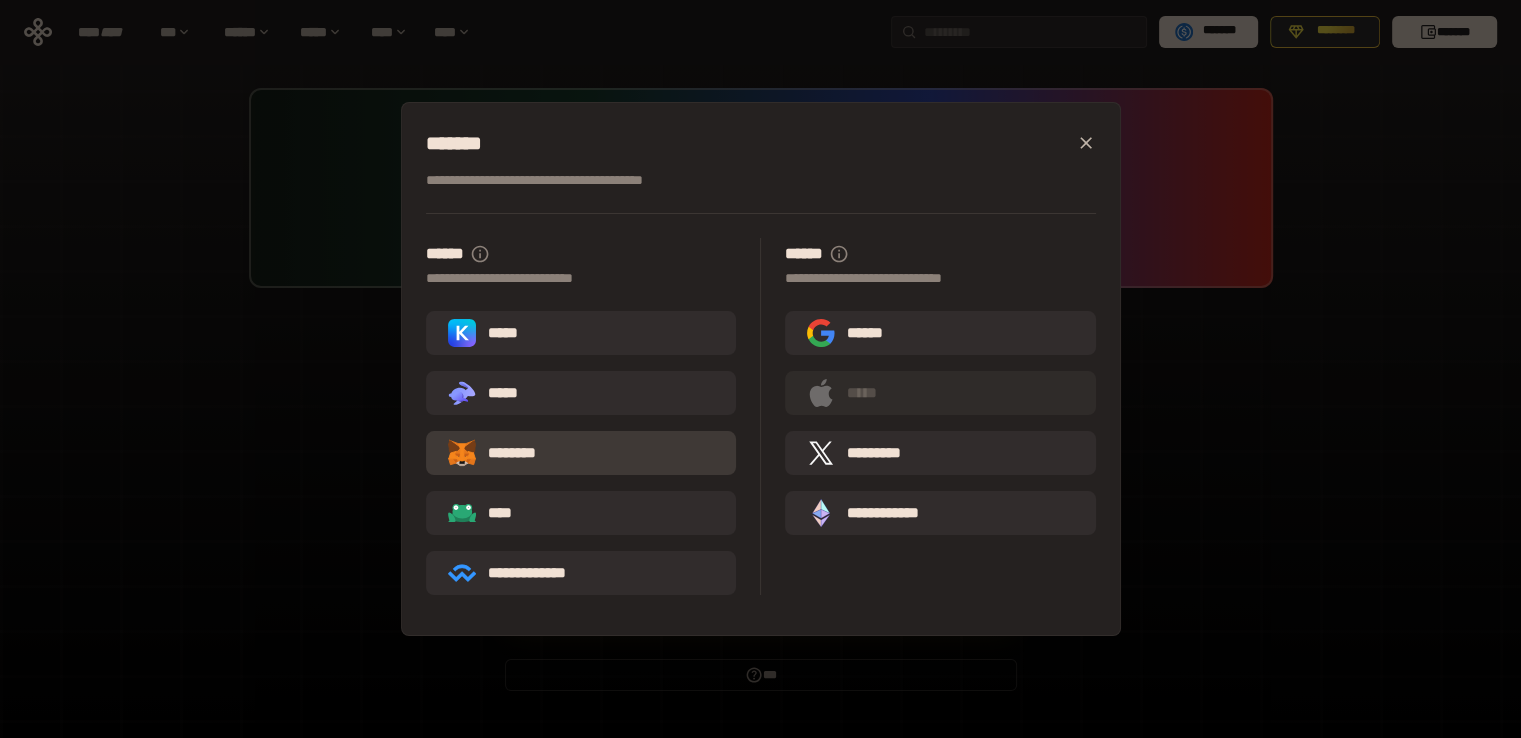click on "********" at bounding box center (506, 453) 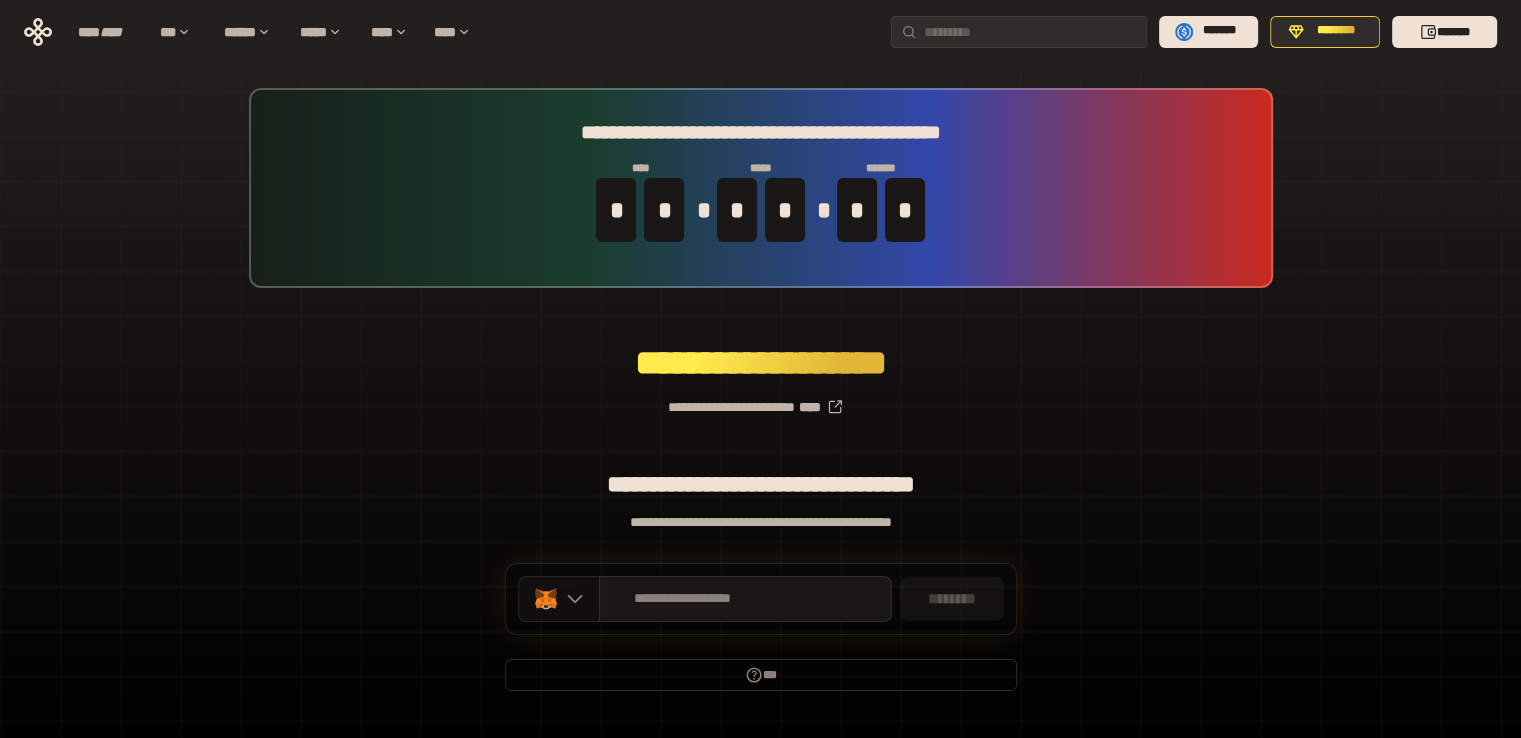 click 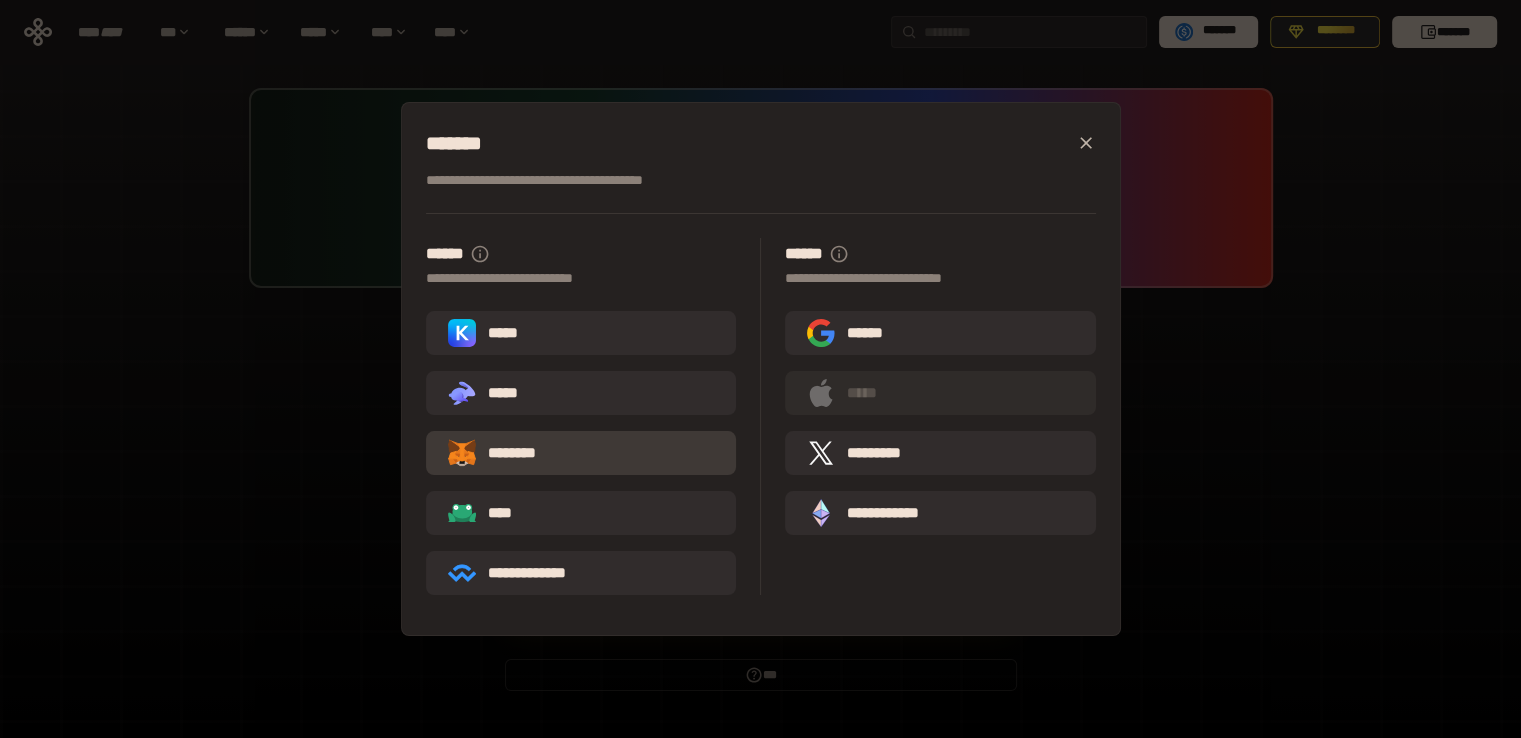 click on "********" at bounding box center (506, 453) 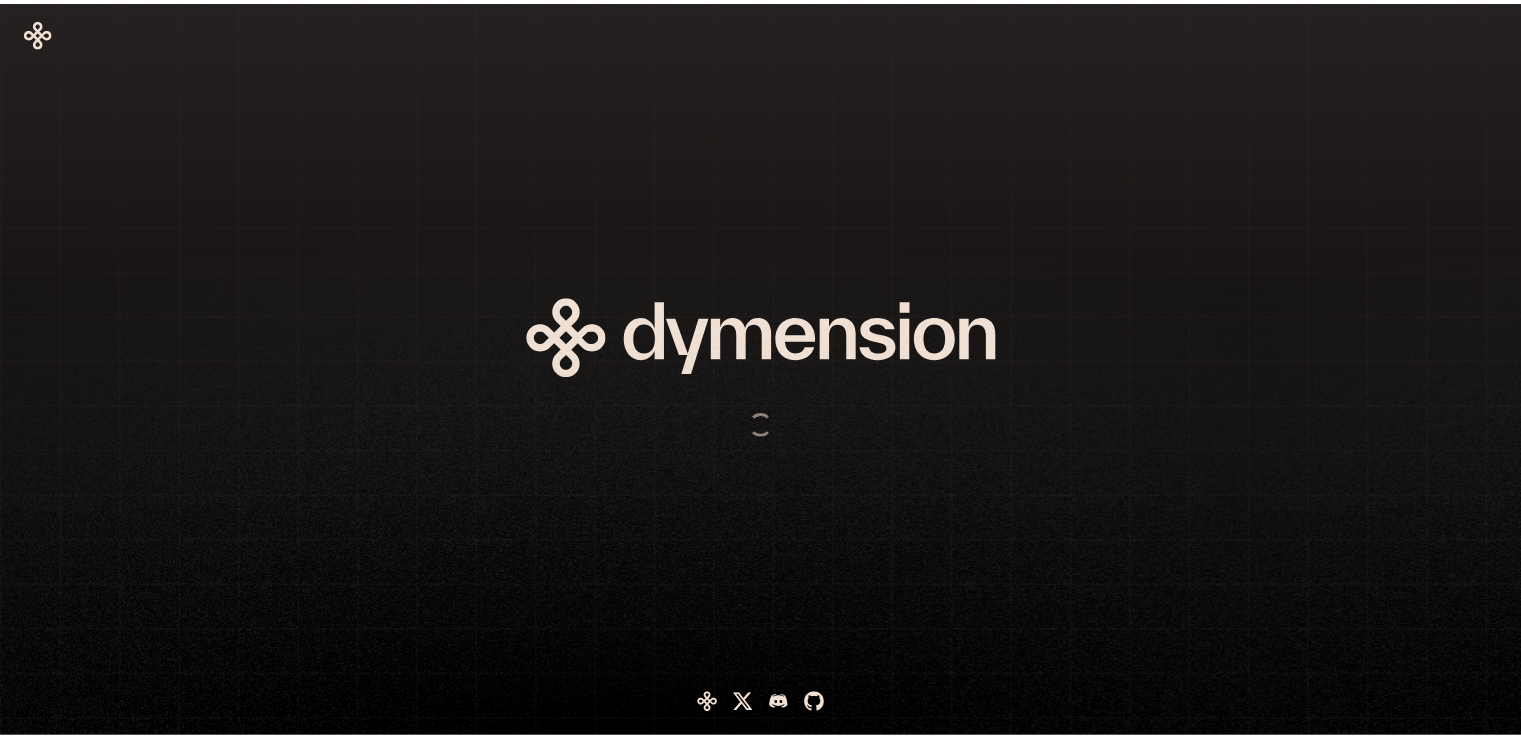 scroll, scrollTop: 0, scrollLeft: 0, axis: both 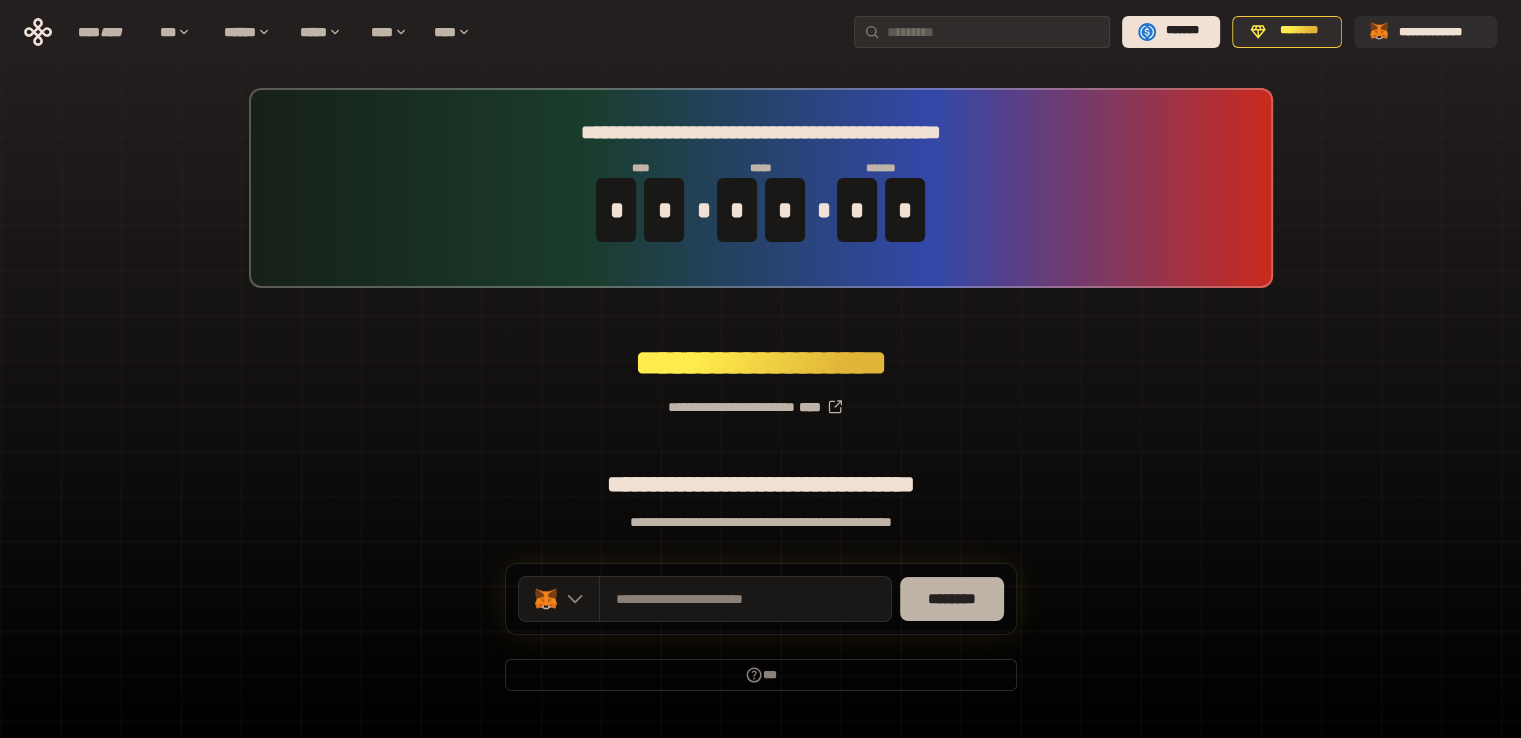 click on "********" at bounding box center (952, 599) 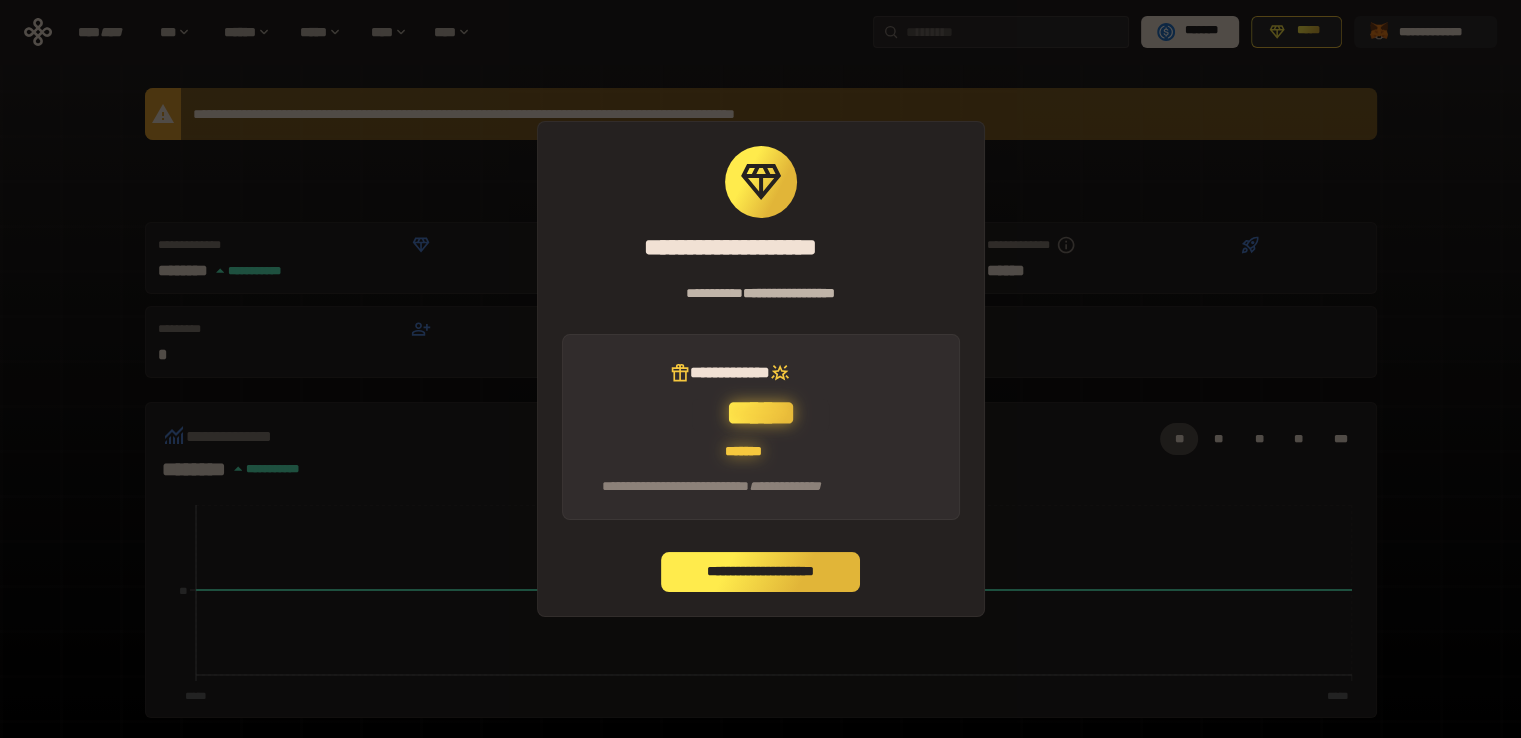 click on "**********" at bounding box center (761, 572) 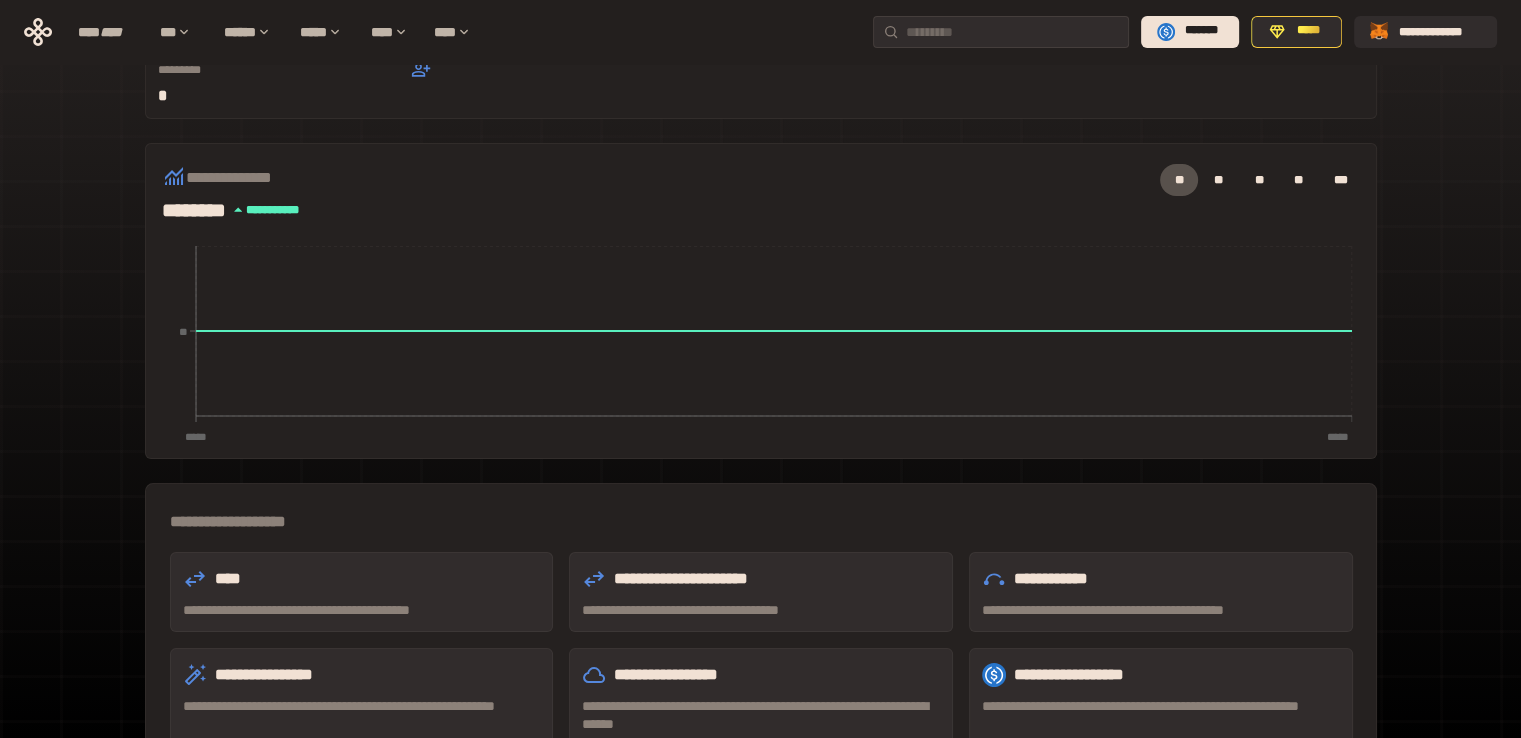 scroll, scrollTop: 262, scrollLeft: 0, axis: vertical 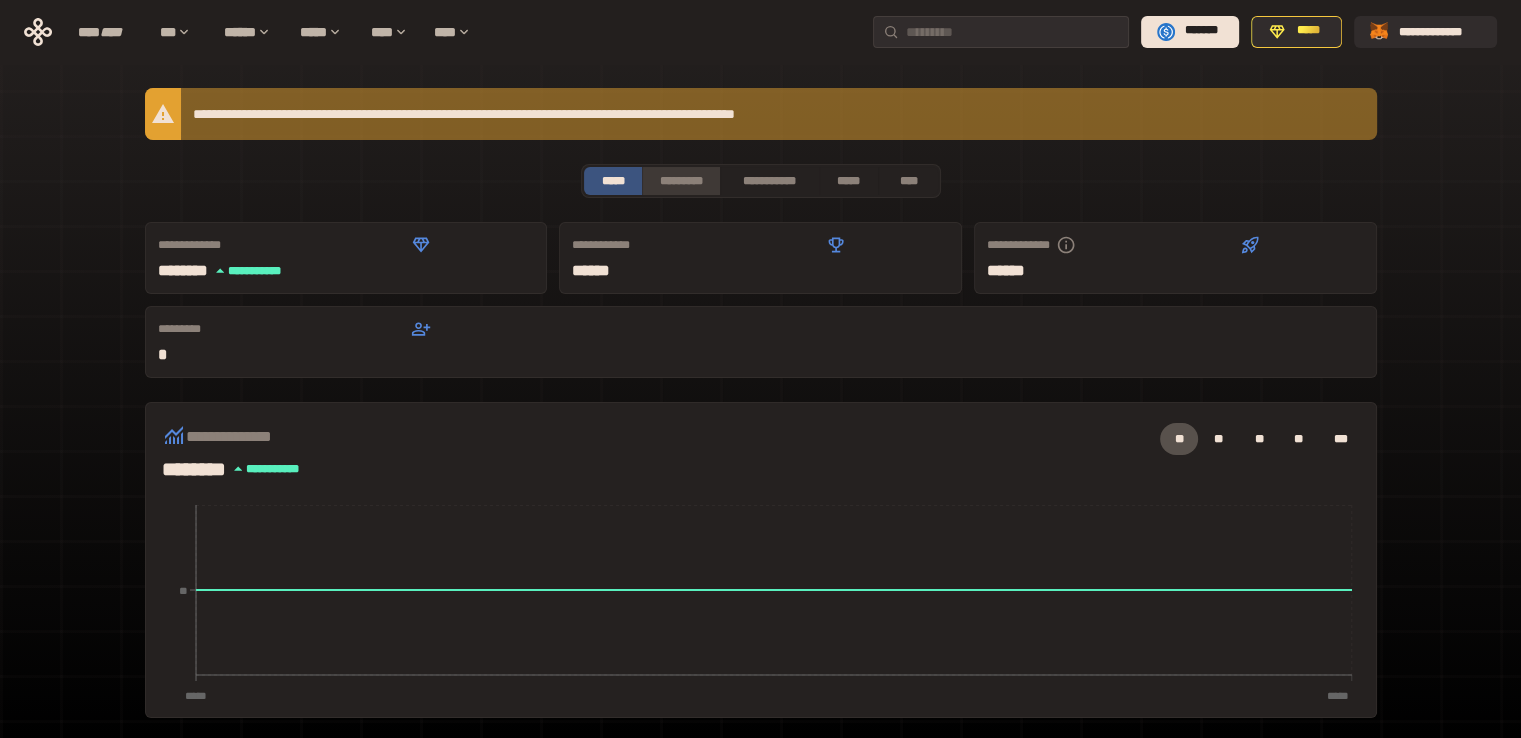 click on "*********" at bounding box center (680, 181) 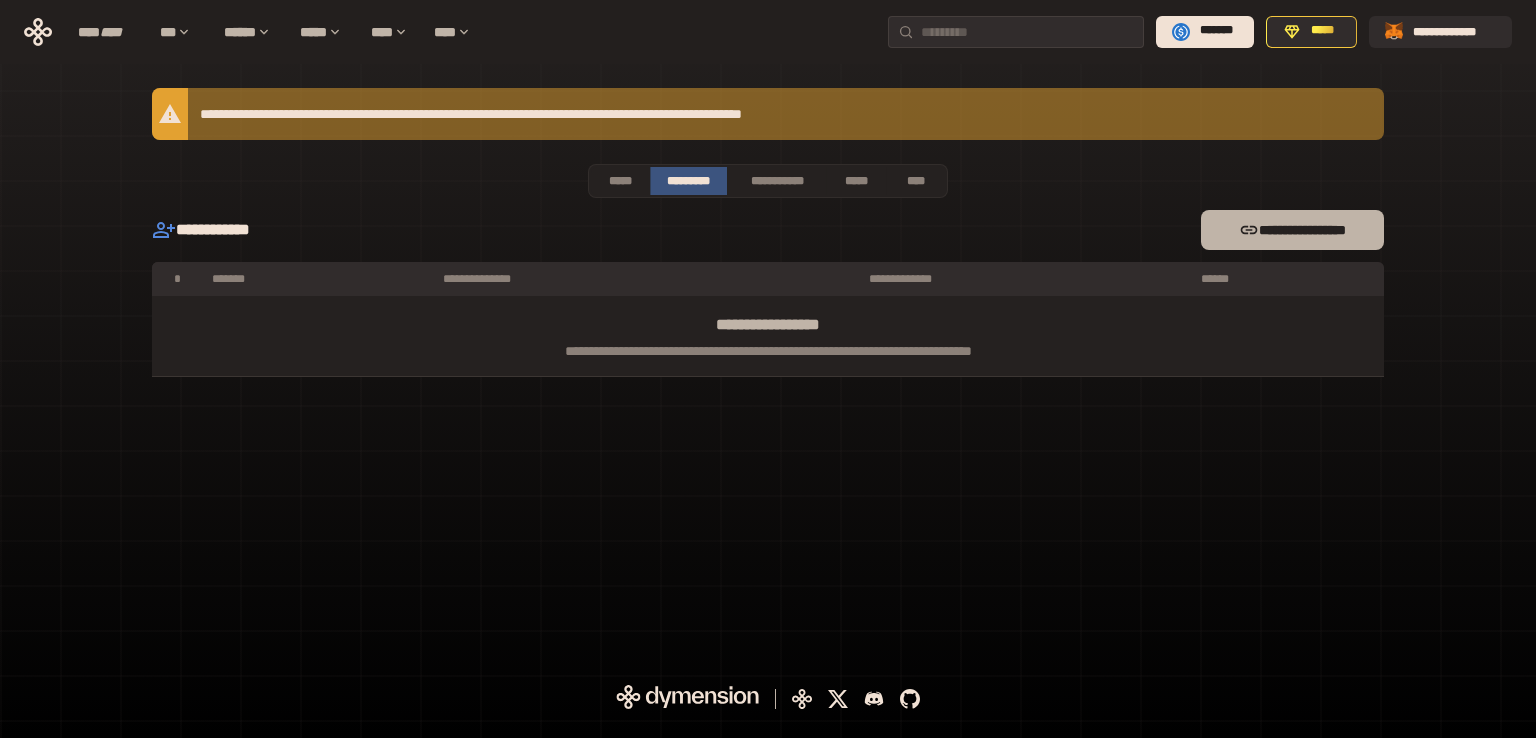 click on "**********" at bounding box center [1292, 230] 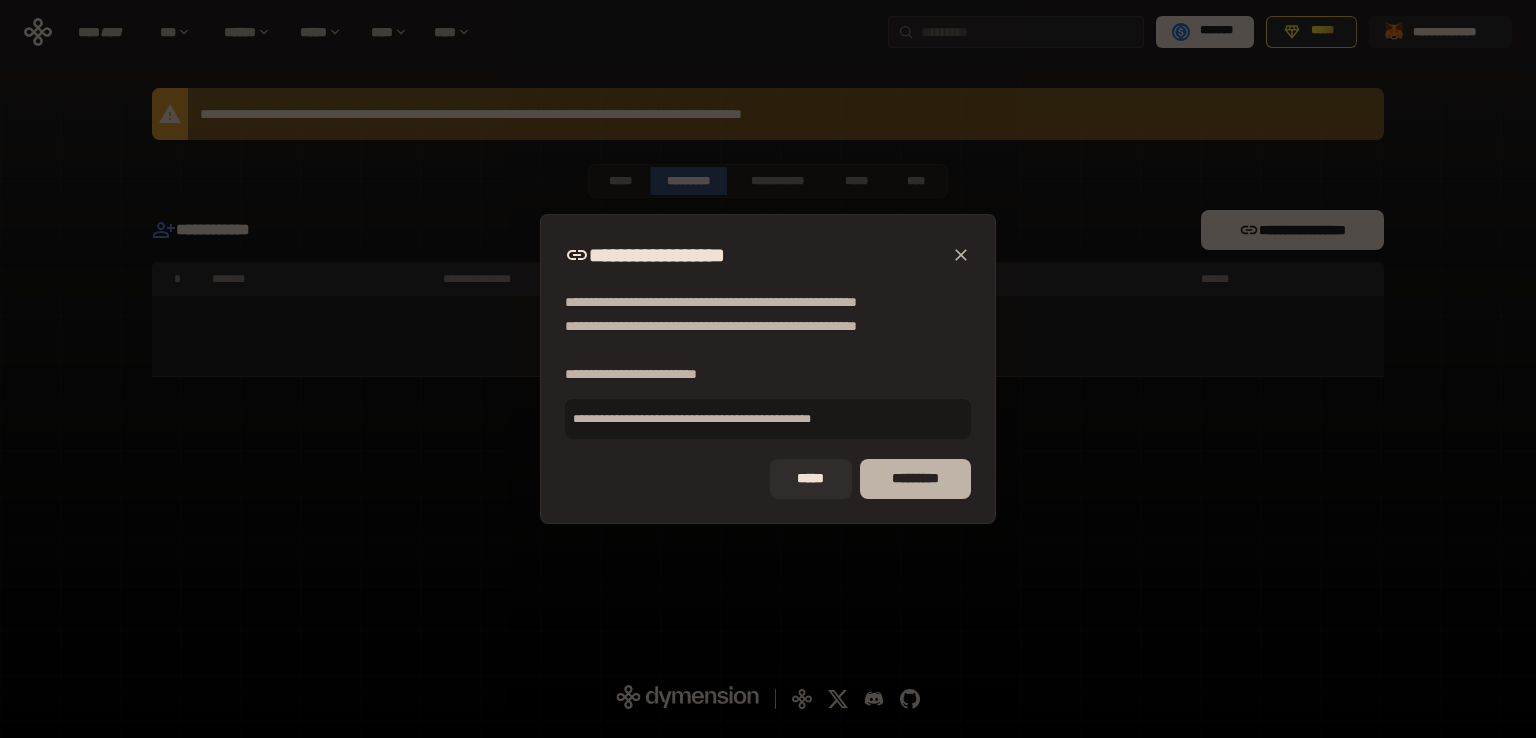 click on "*********" at bounding box center (915, 479) 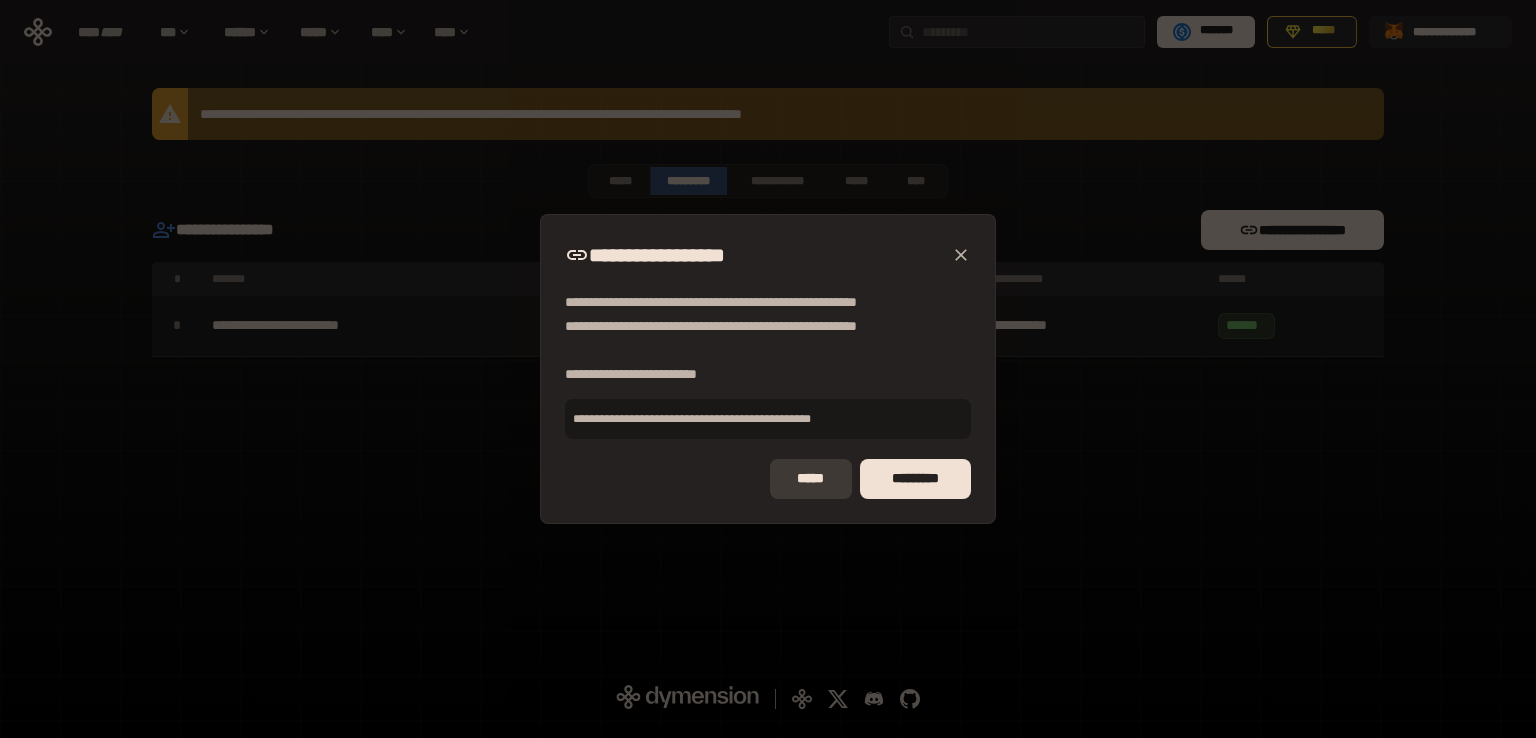 click on "*****" at bounding box center [811, 479] 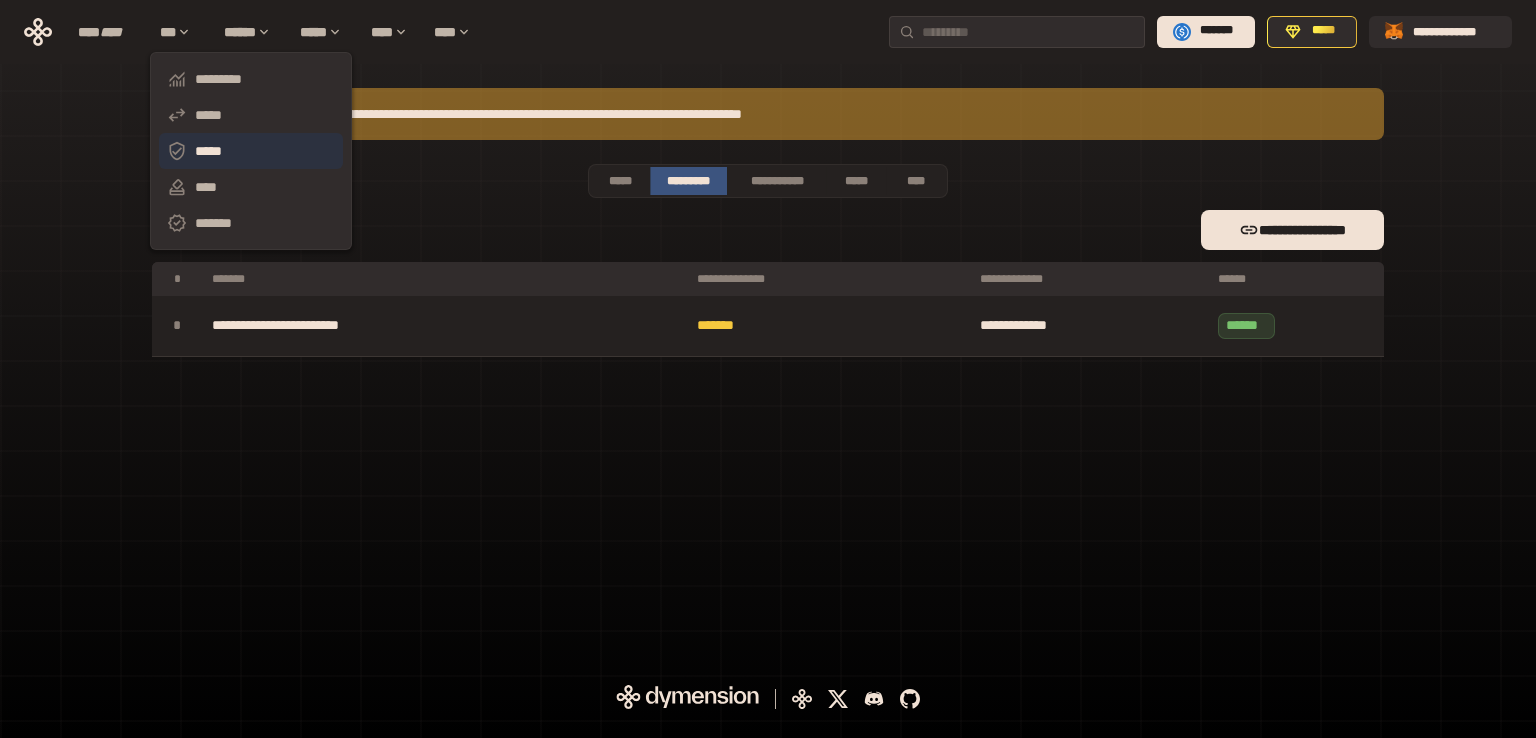 click on "*****" at bounding box center (251, 151) 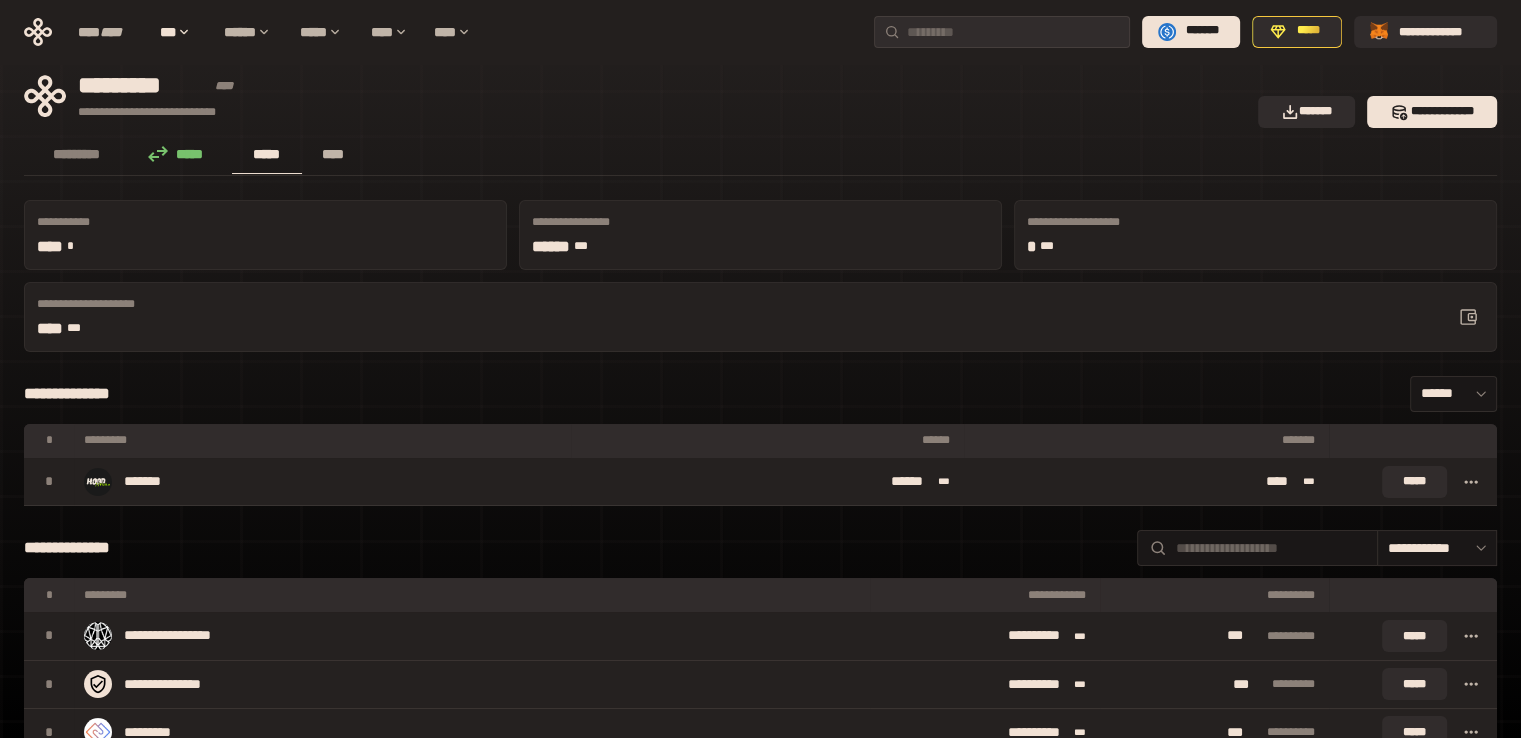 click on "****" at bounding box center [333, 154] 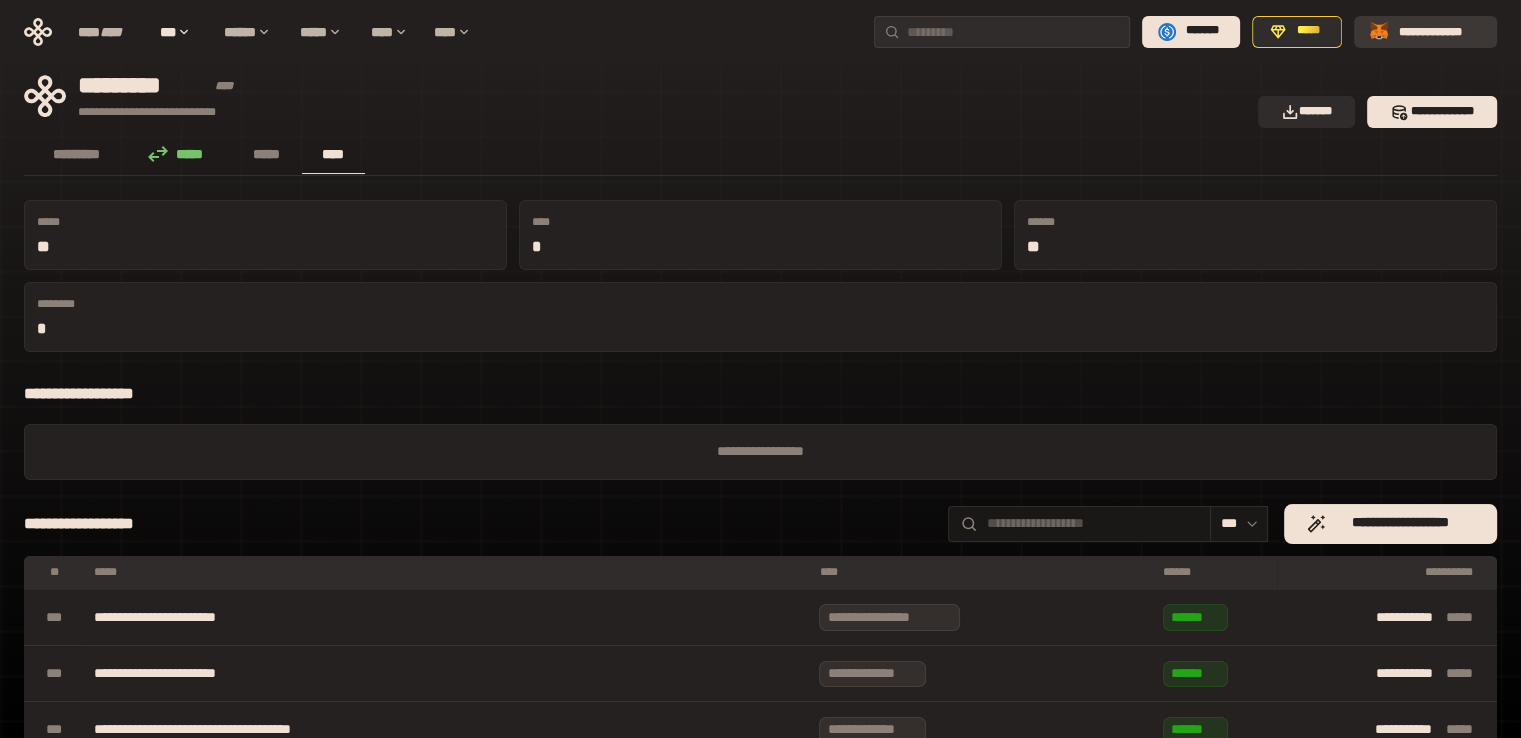 click on "**********" at bounding box center (1439, 31) 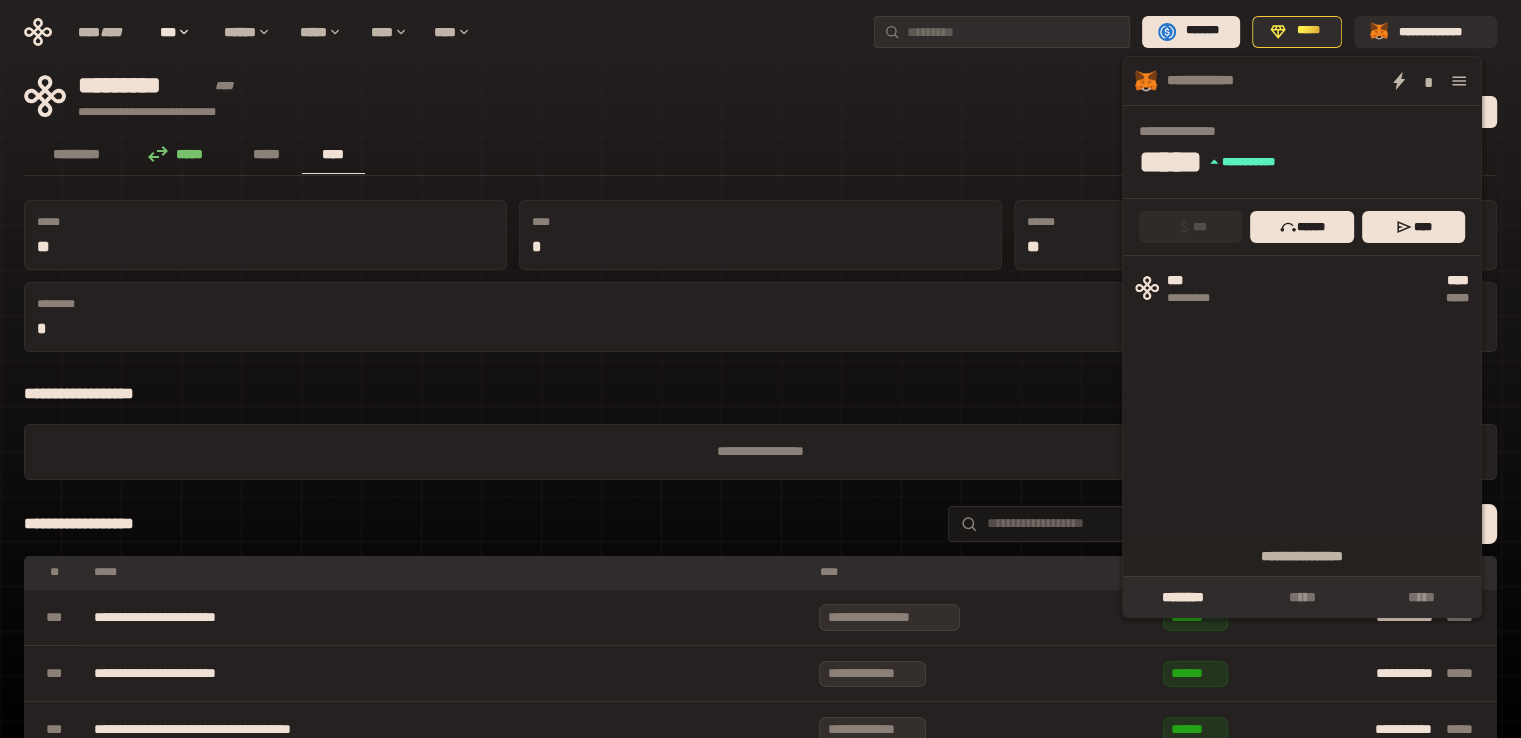 click 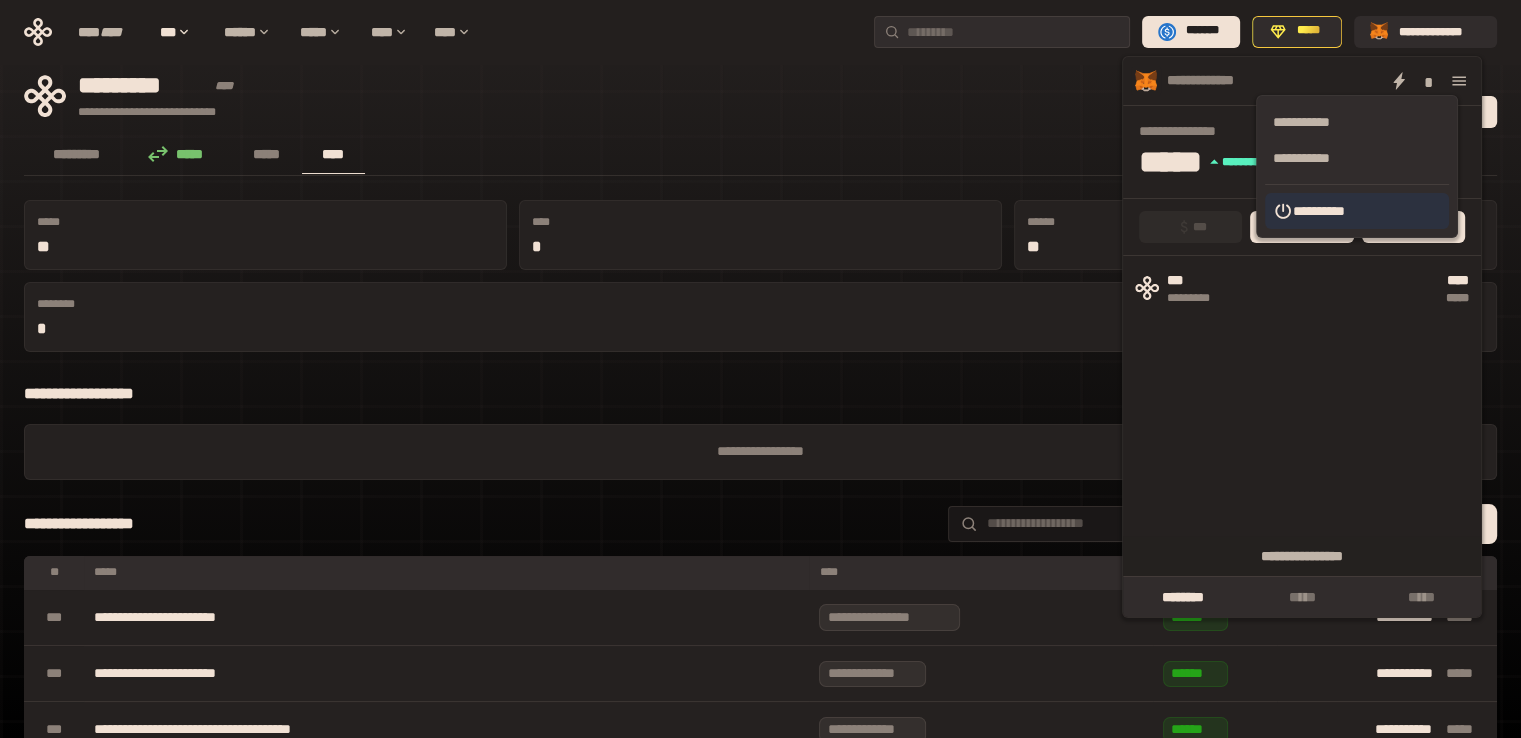 click on "**********" at bounding box center [1357, 211] 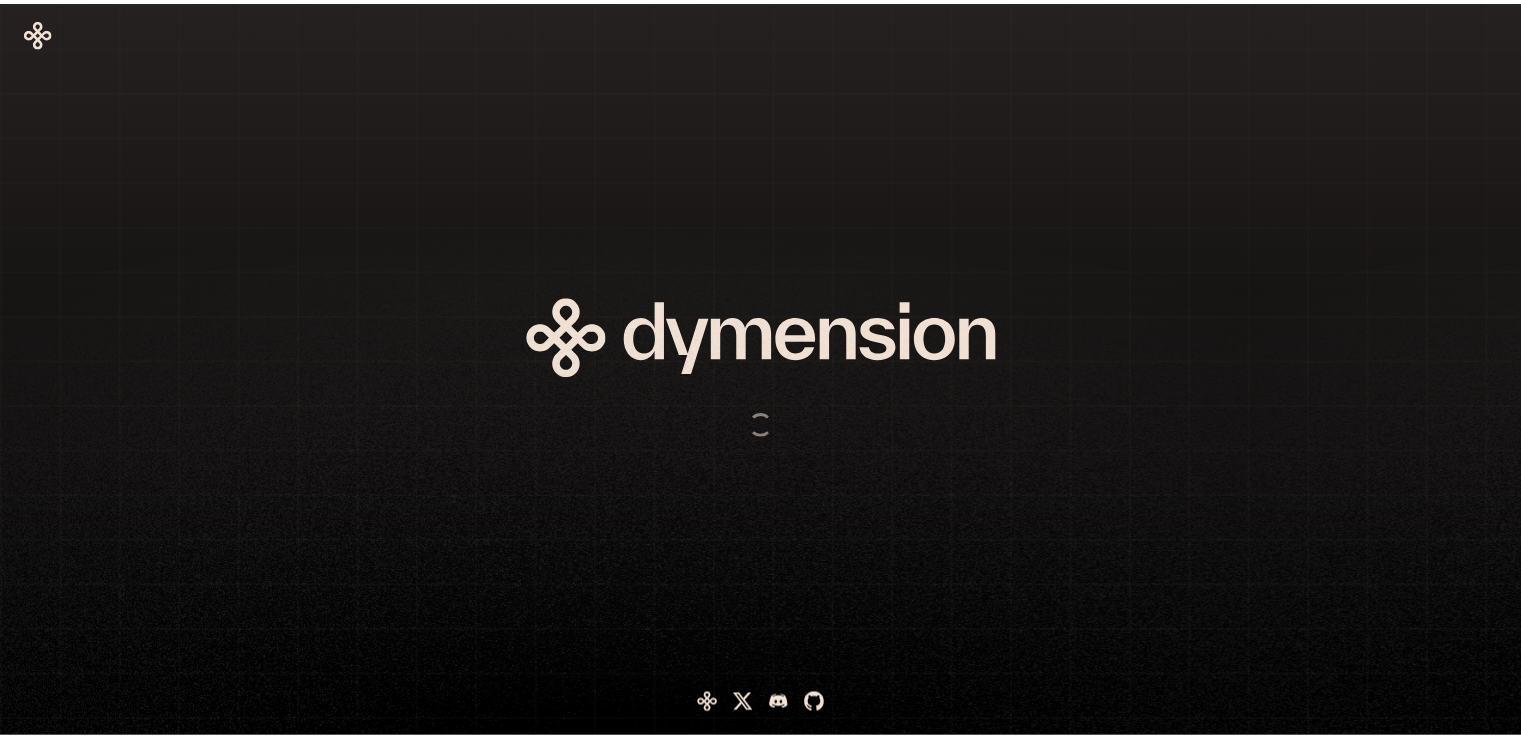 scroll, scrollTop: 0, scrollLeft: 0, axis: both 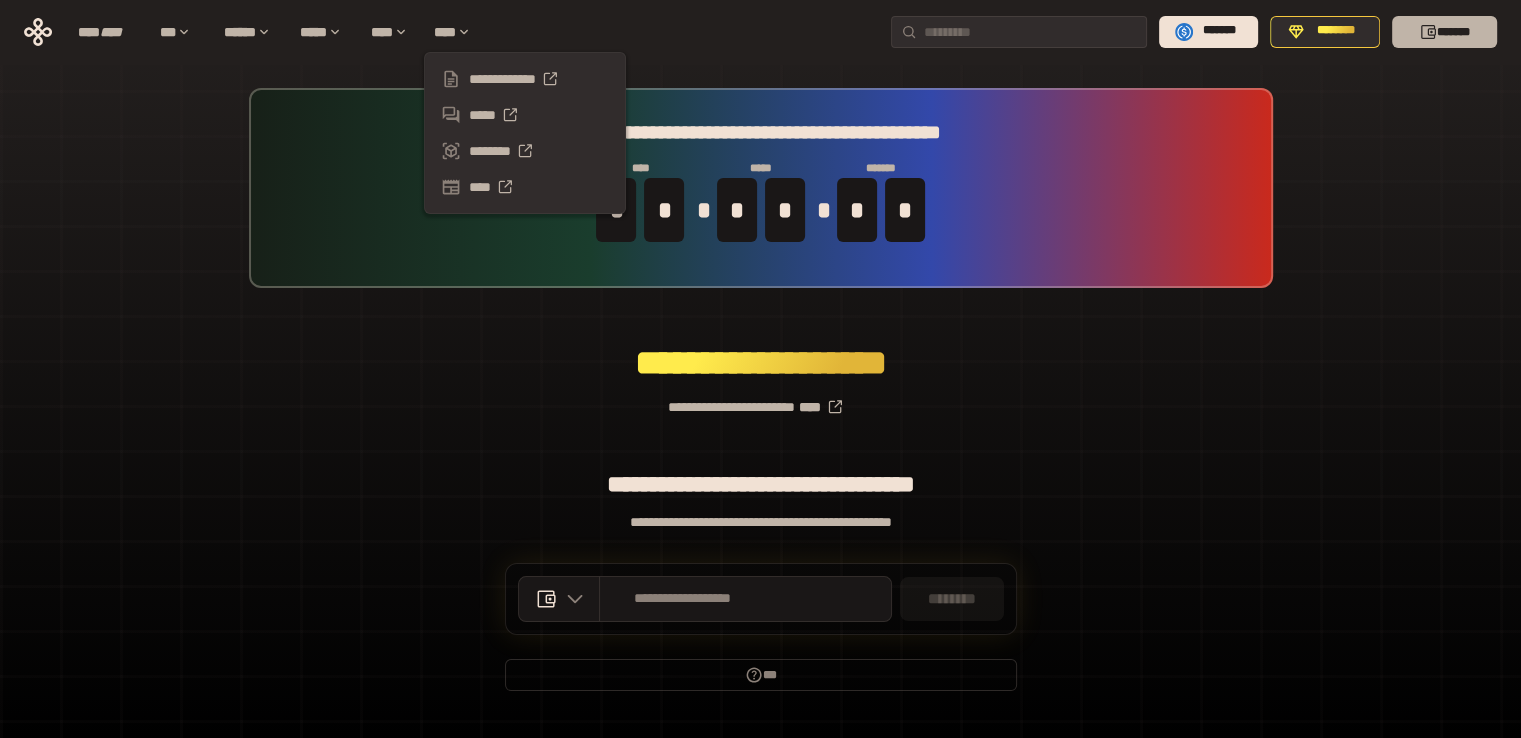 click on "*******" at bounding box center (1444, 32) 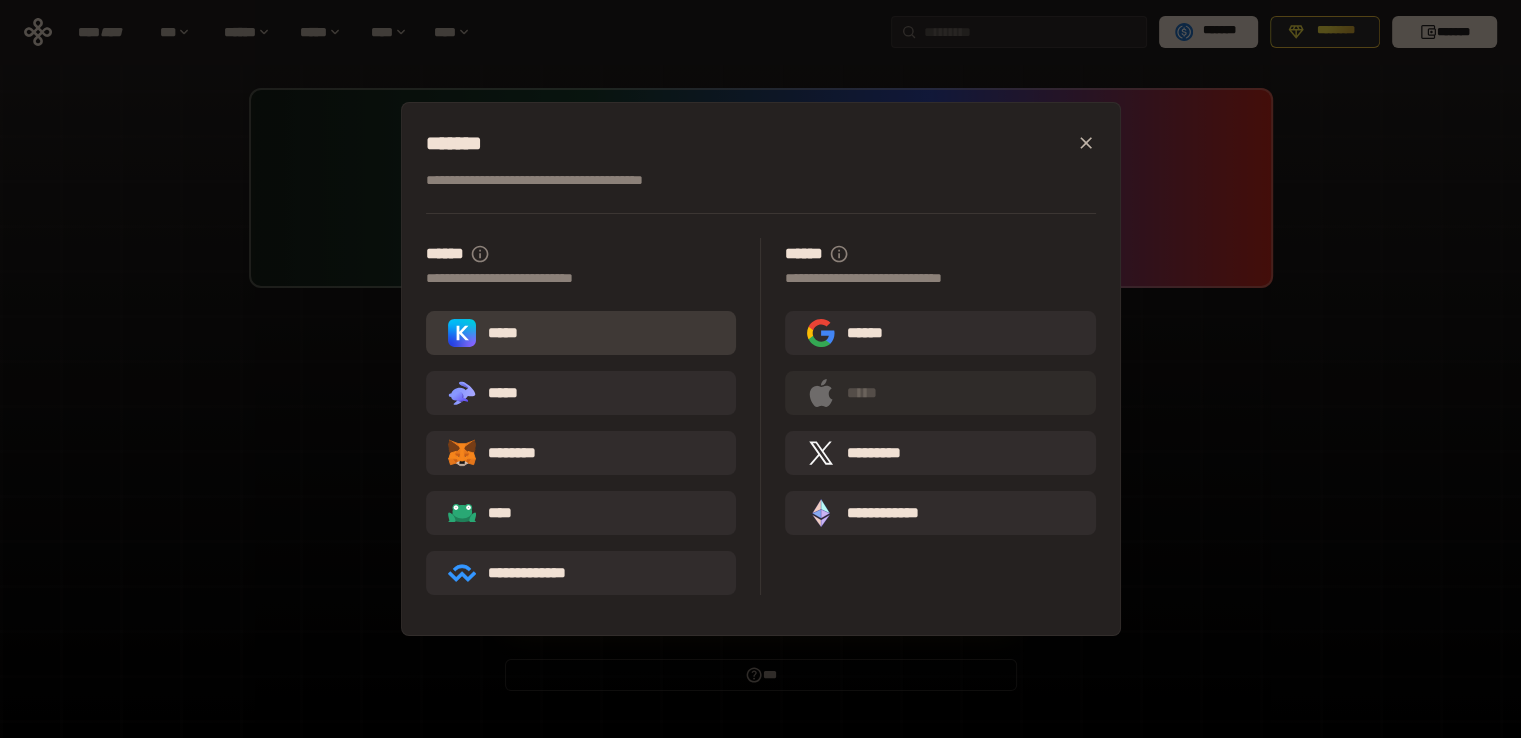 click on "*****" at bounding box center (487, 333) 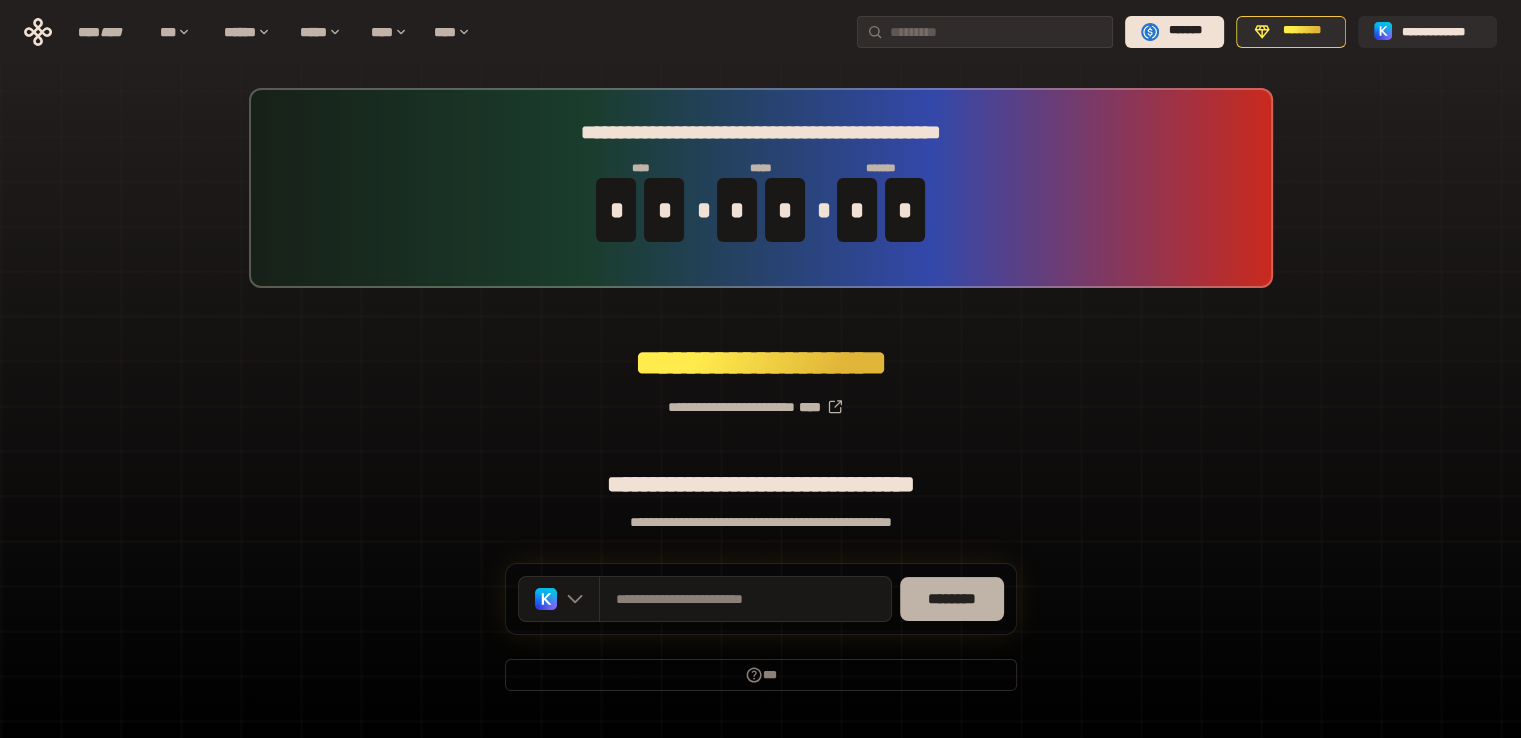click on "********" at bounding box center (952, 599) 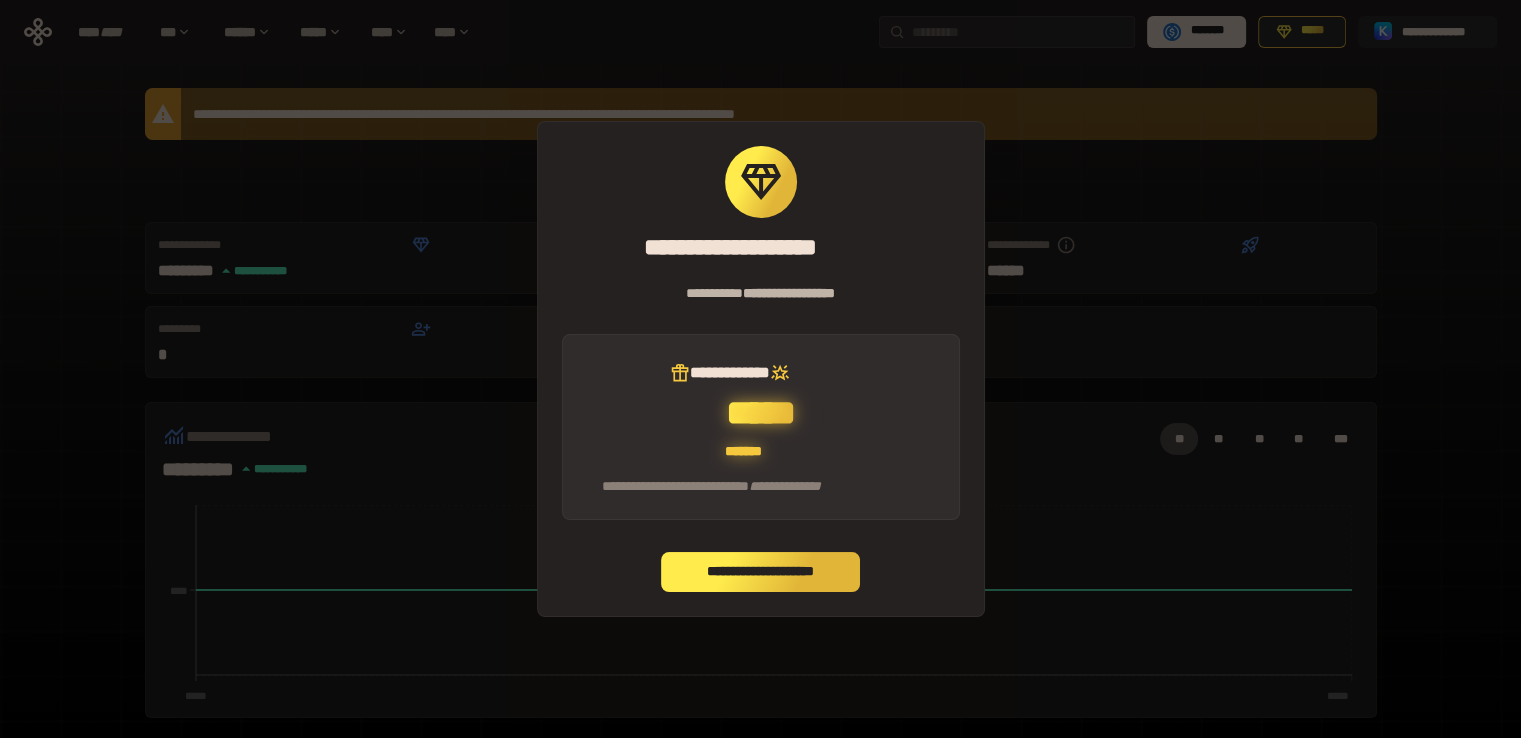 click on "**********" at bounding box center [761, 572] 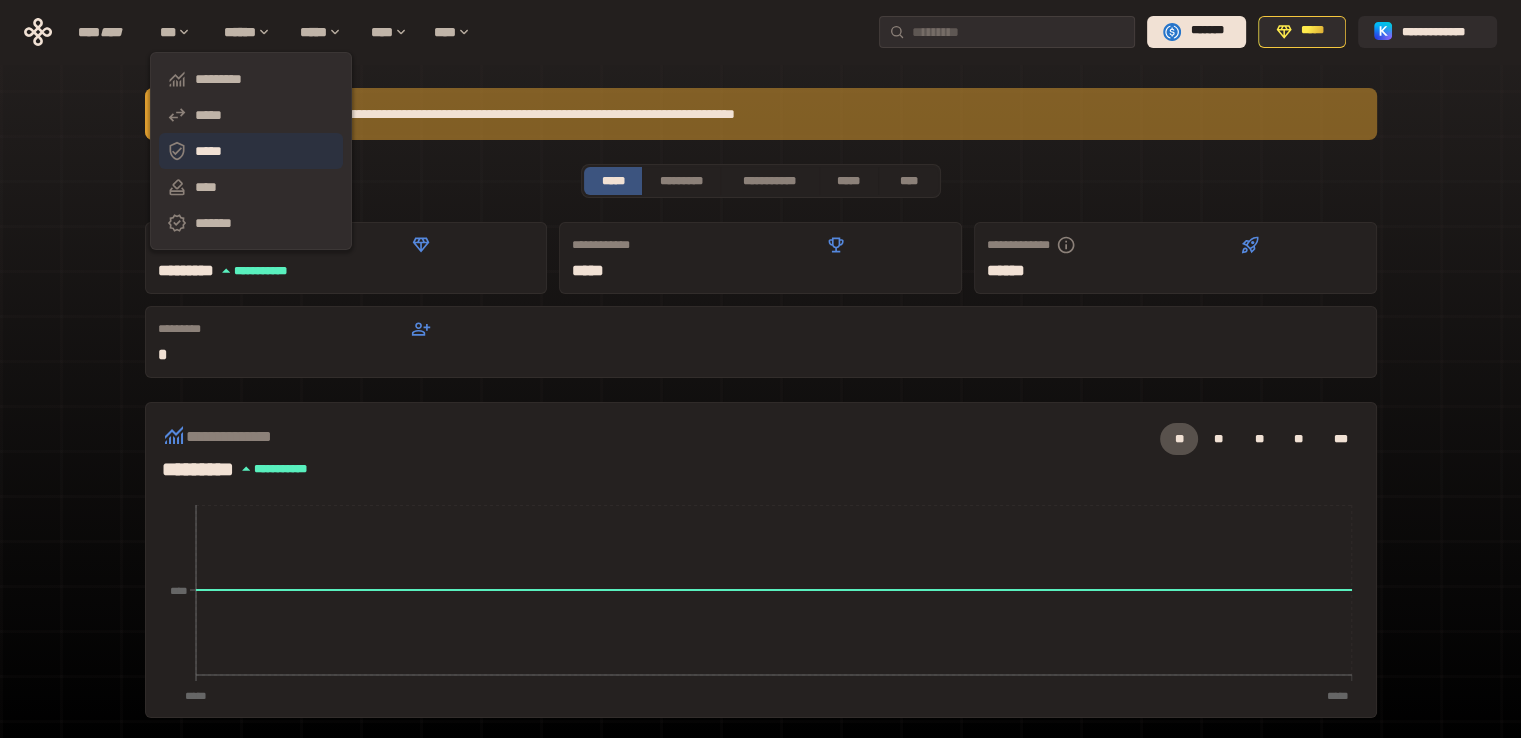 click on "*****" at bounding box center [251, 151] 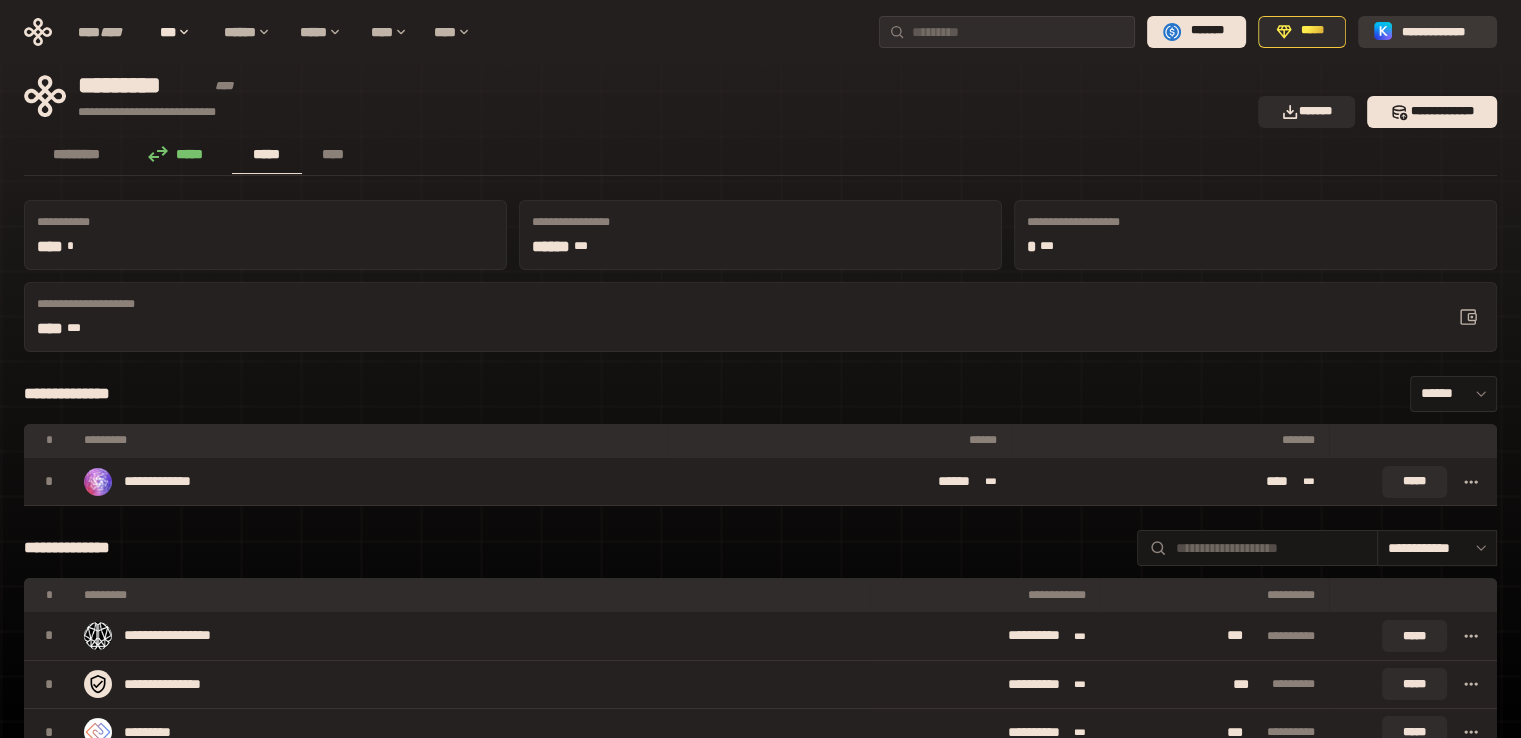 click on "**********" at bounding box center [1441, 31] 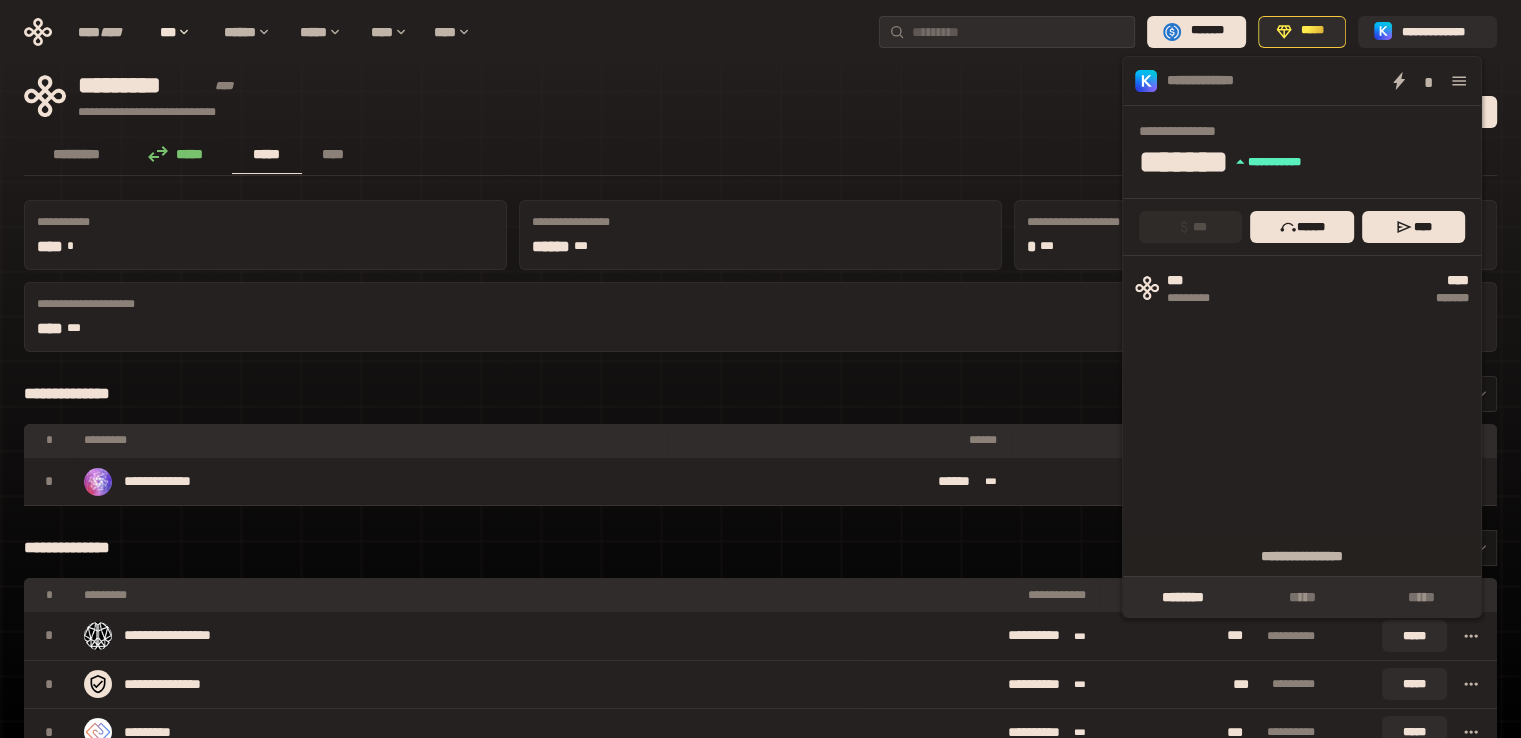 click 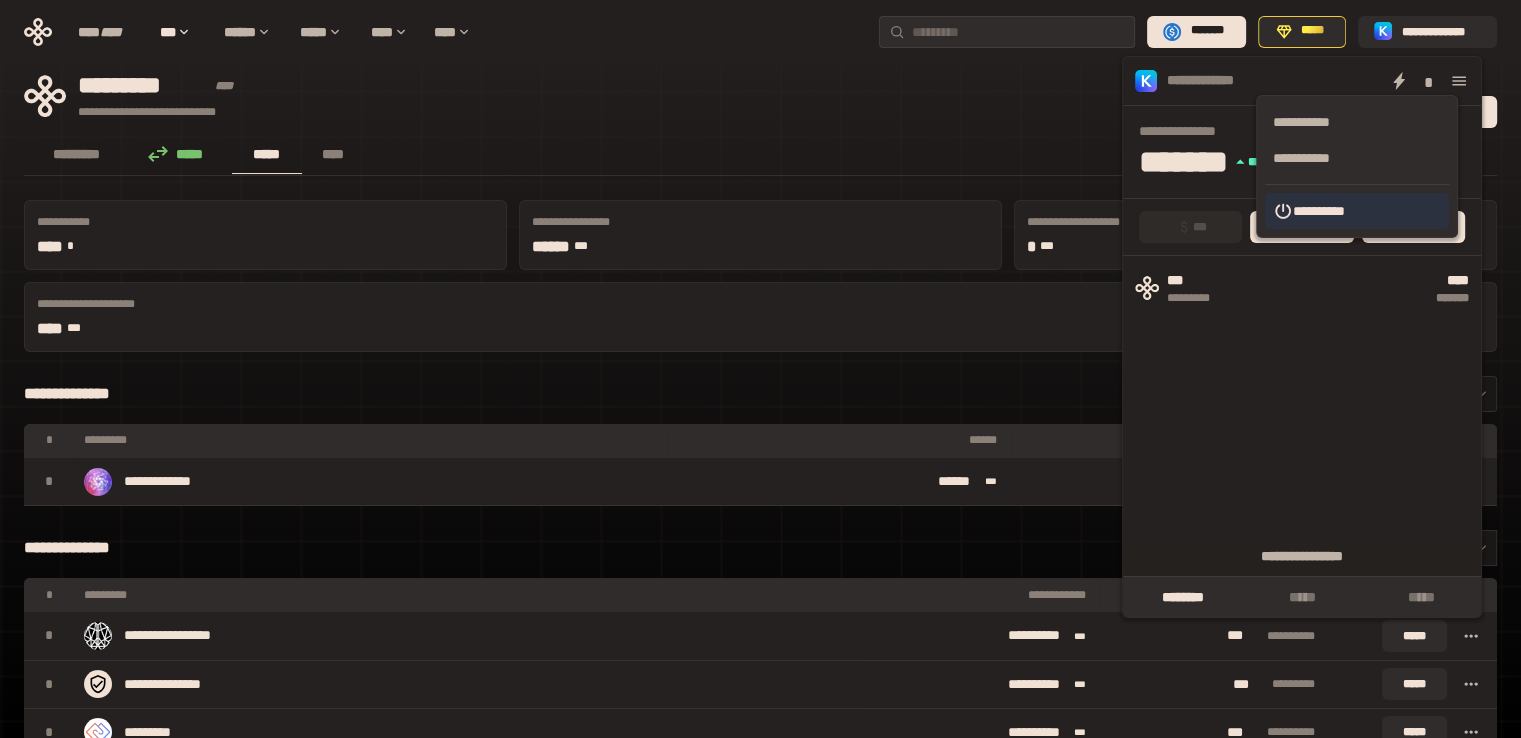 click on "**********" at bounding box center (1357, 211) 